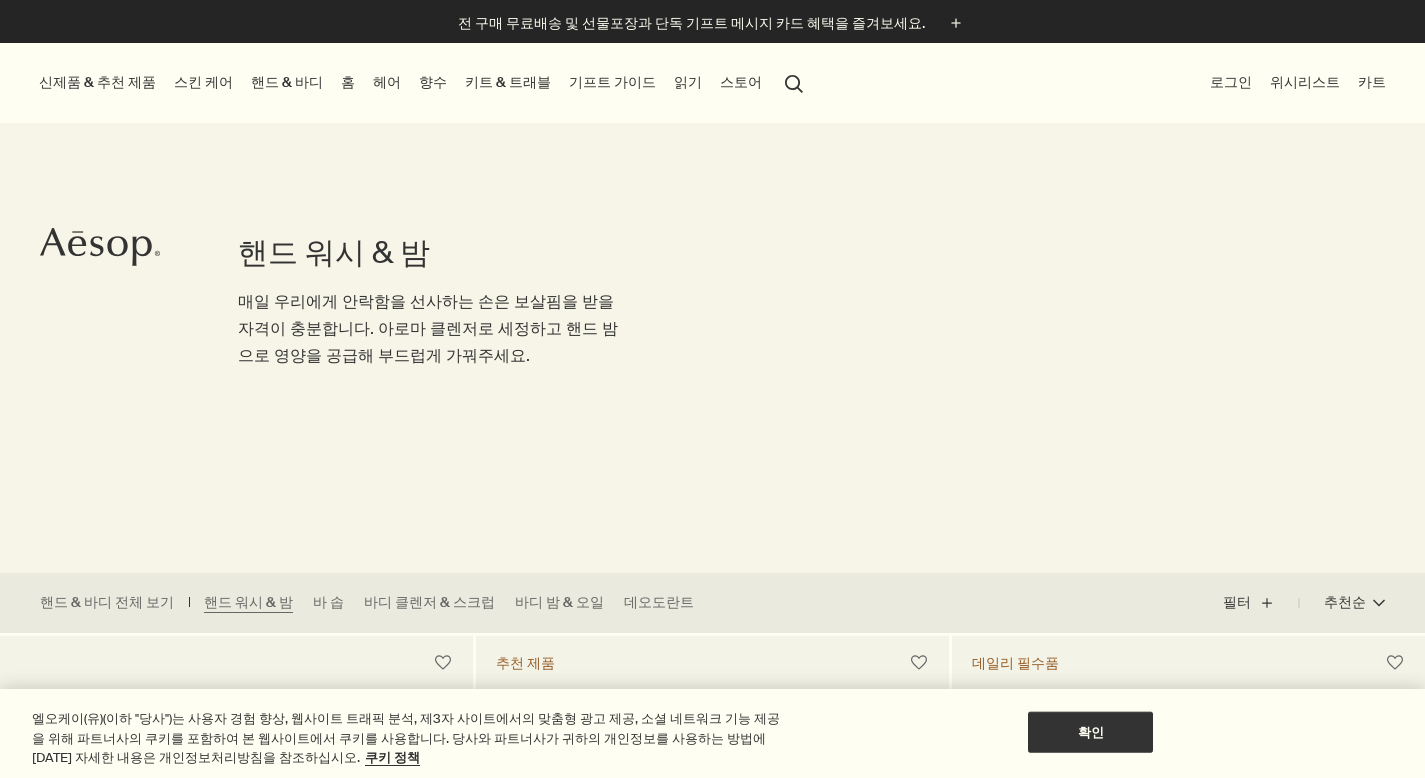 scroll, scrollTop: 0, scrollLeft: 0, axis: both 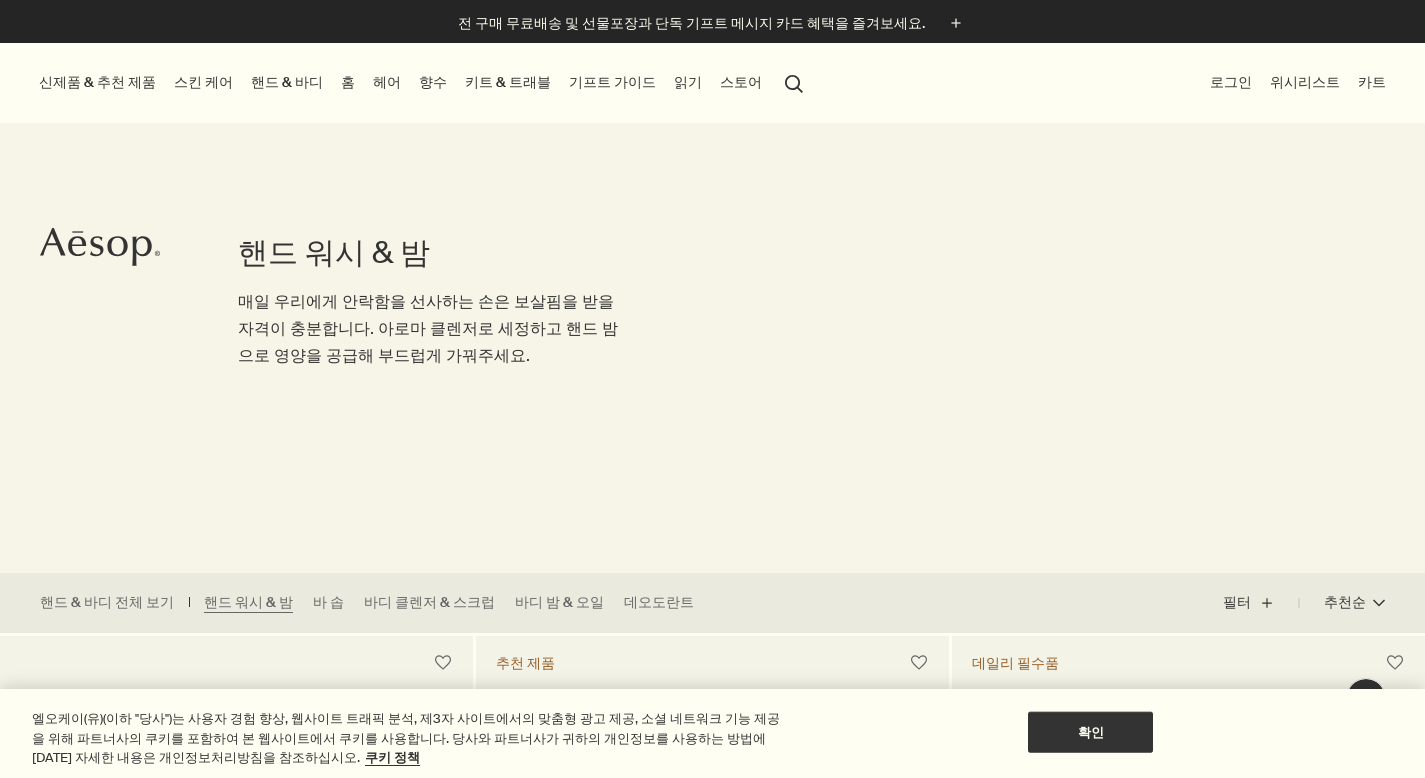 click on "스토어" at bounding box center (741, 82) 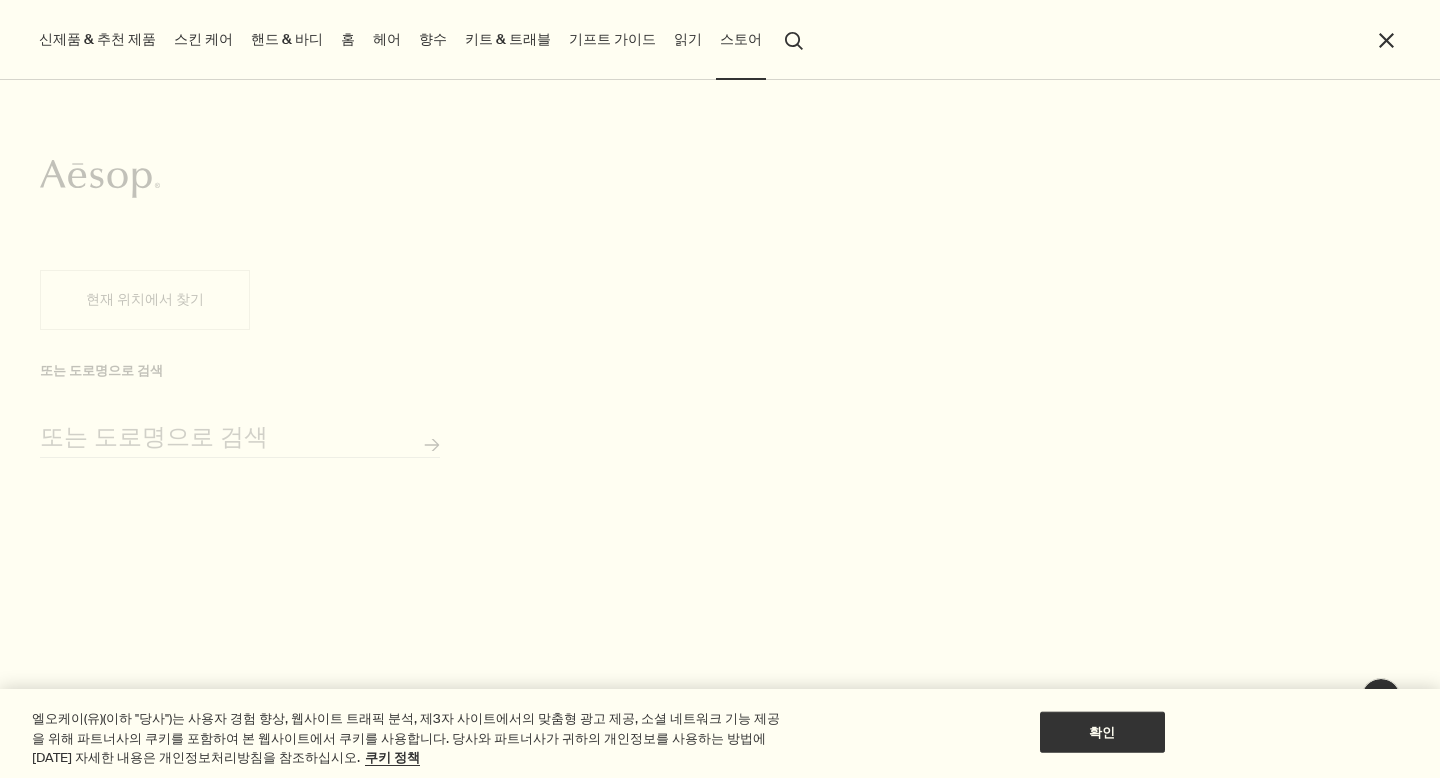click on "현재 위치에서 찾기" at bounding box center (145, 300) 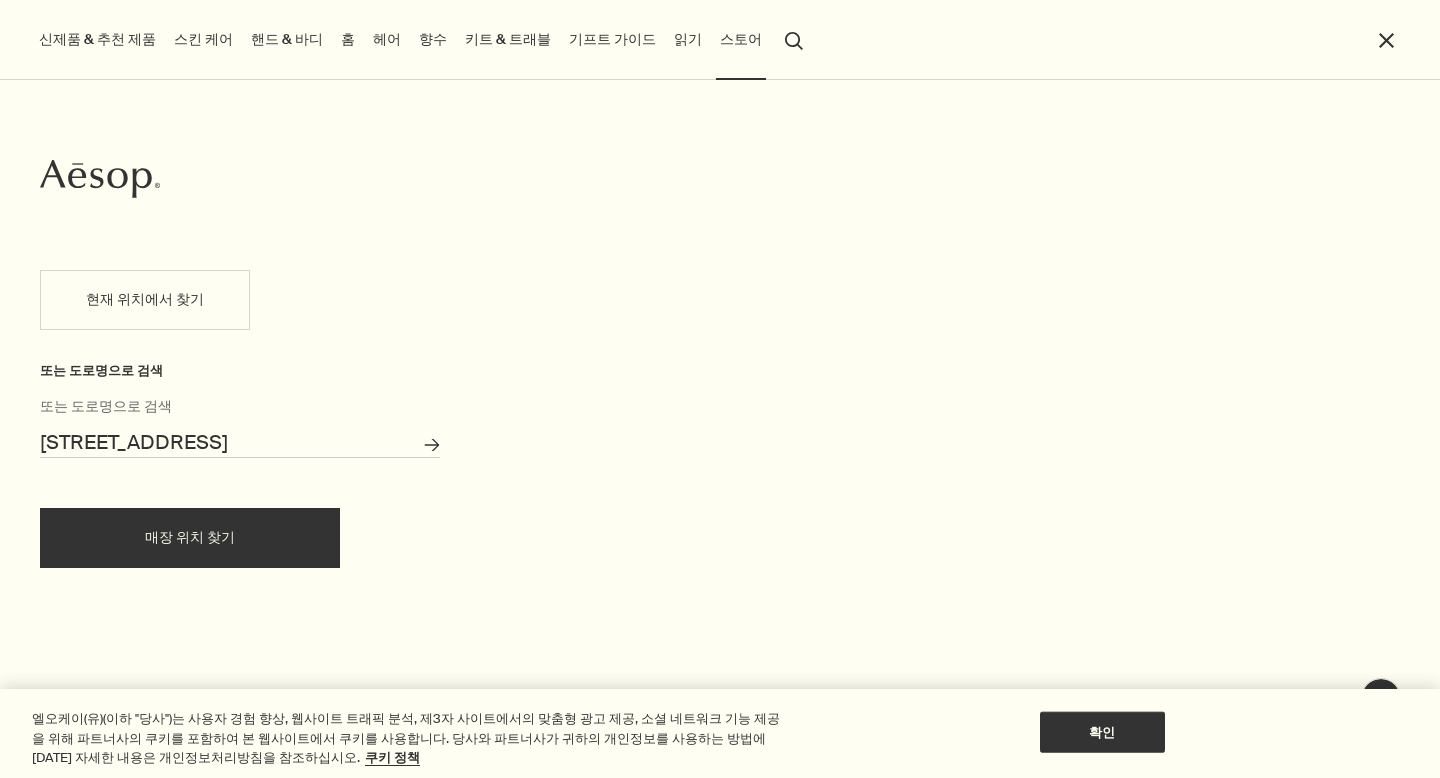 click on "매장 위치 찾기" at bounding box center (190, 538) 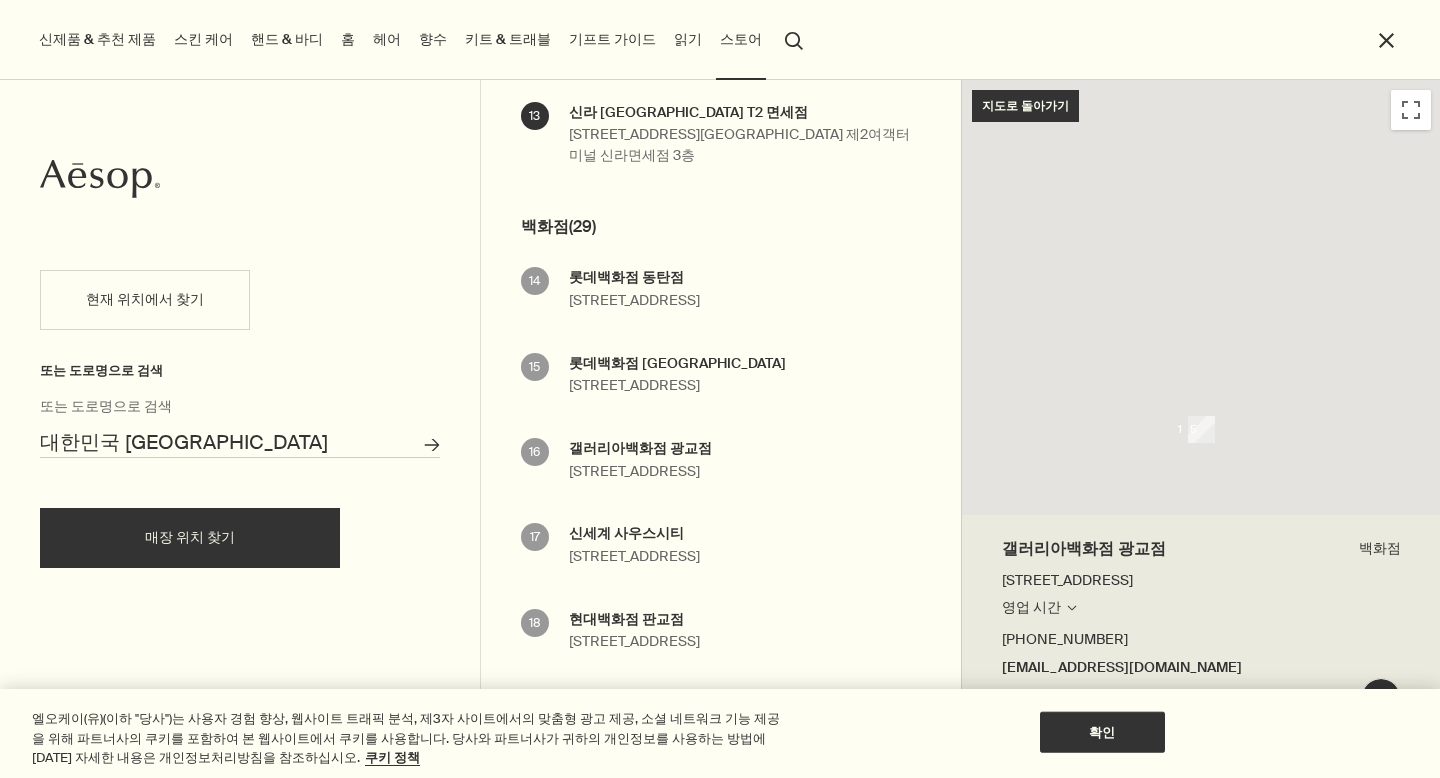 scroll, scrollTop: 1300, scrollLeft: 0, axis: vertical 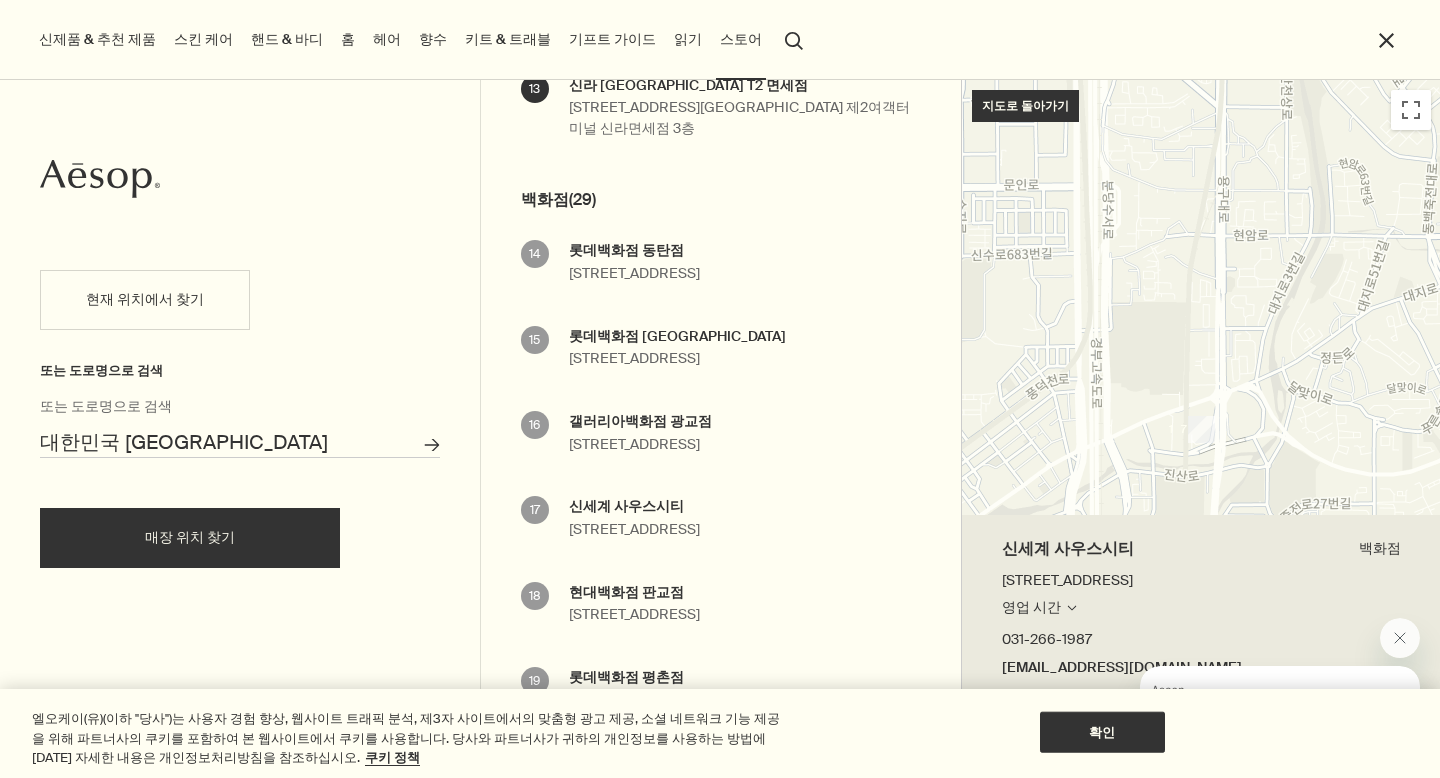 click on "신세계 사우스시티" at bounding box center [634, 507] 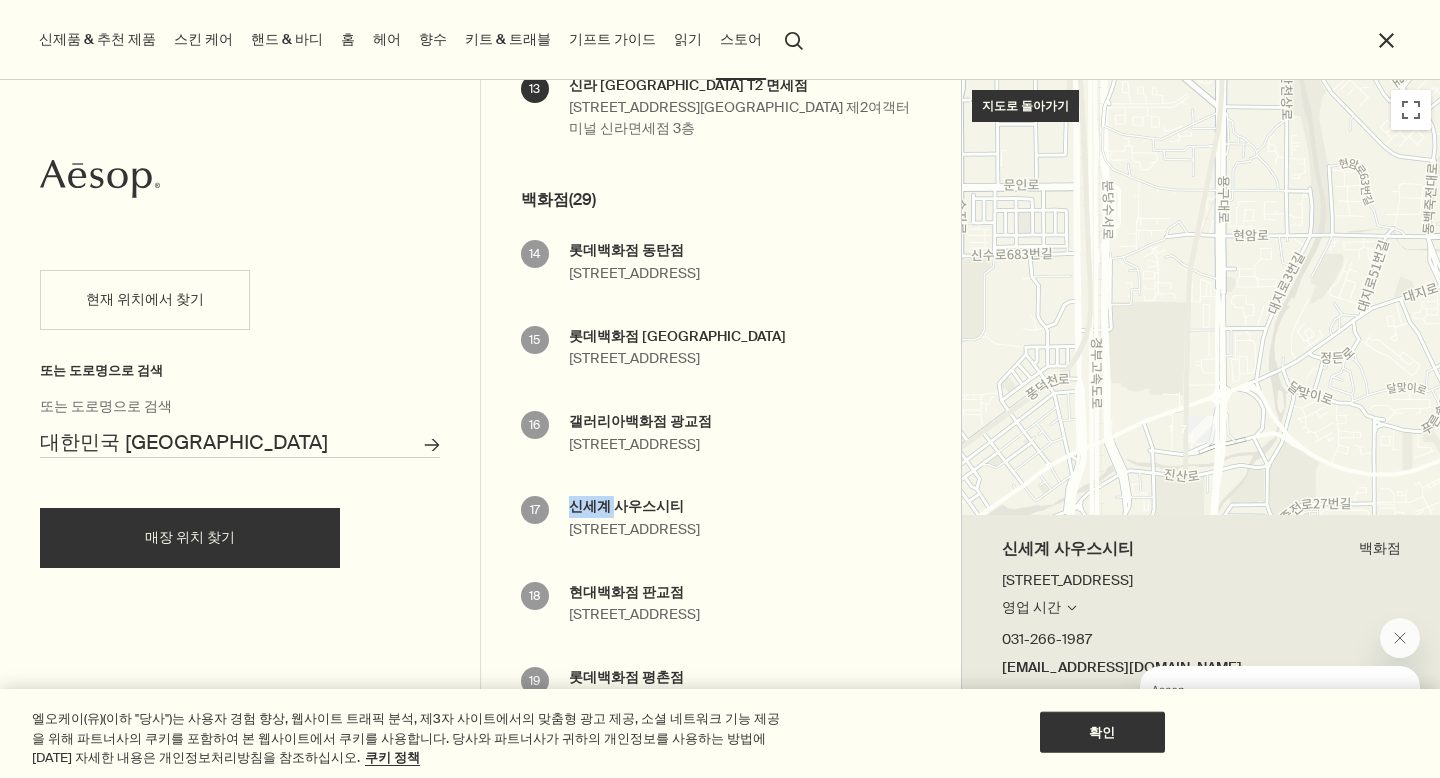 click on "신세계 사우스시티" at bounding box center (634, 507) 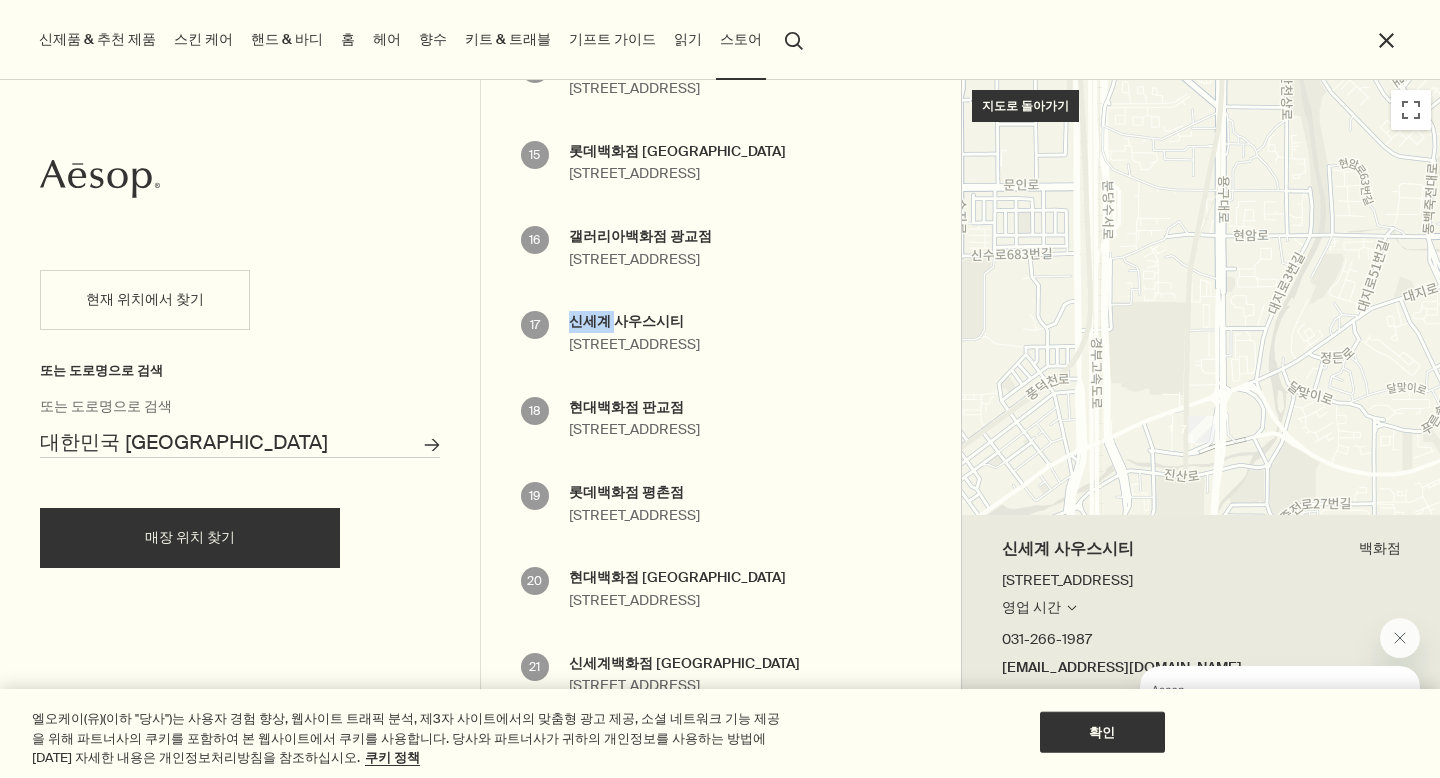 scroll, scrollTop: 1500, scrollLeft: 0, axis: vertical 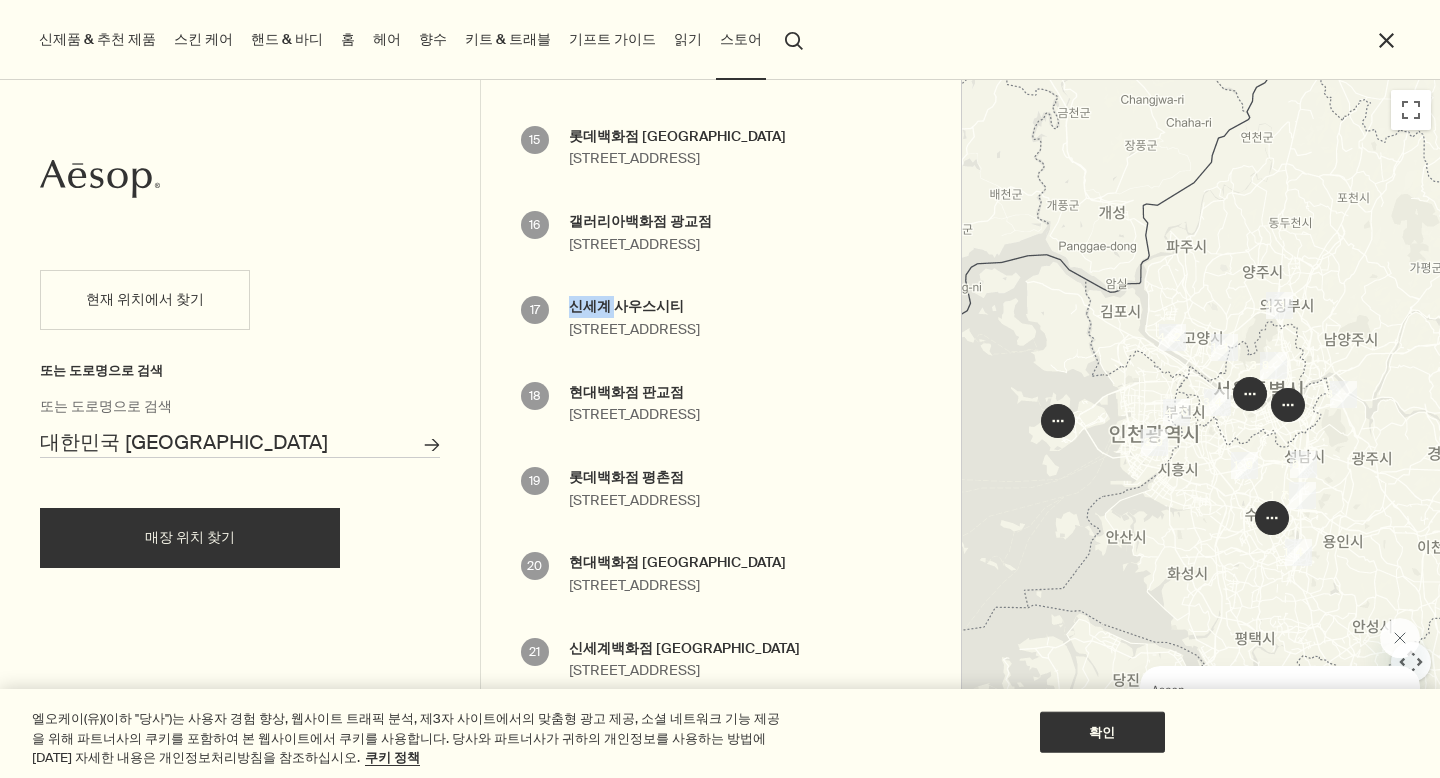 click on "향수" at bounding box center (433, 39) 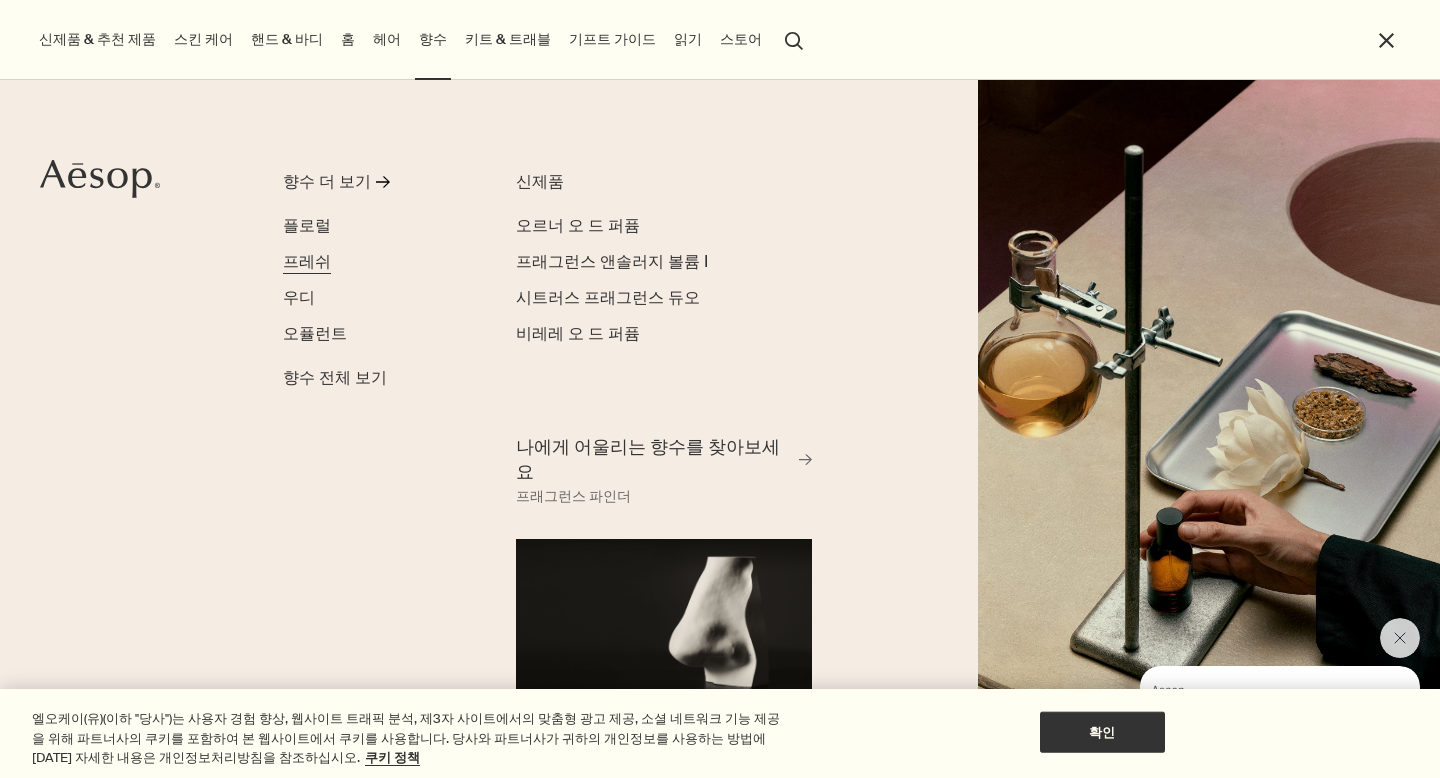 click on "프레쉬" at bounding box center [307, 261] 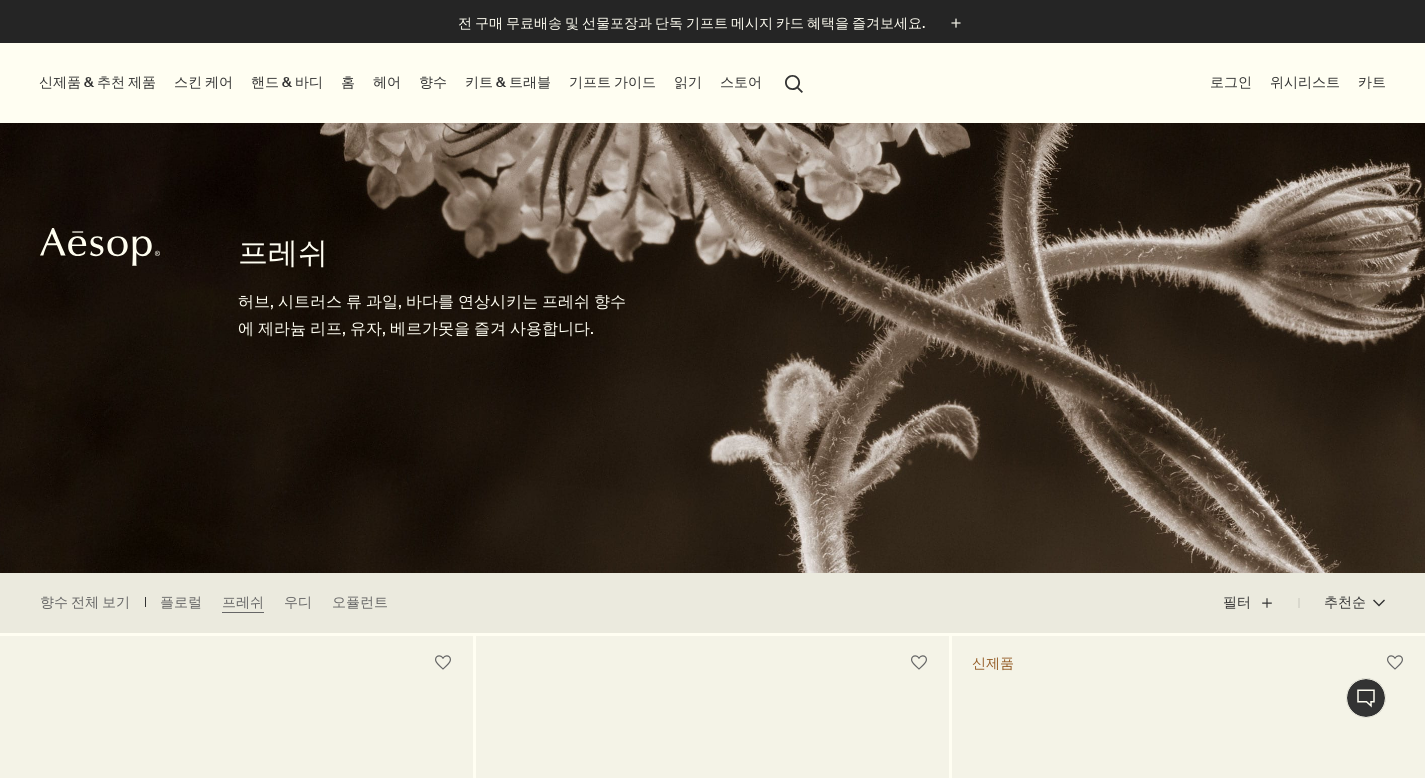 scroll, scrollTop: 0, scrollLeft: 0, axis: both 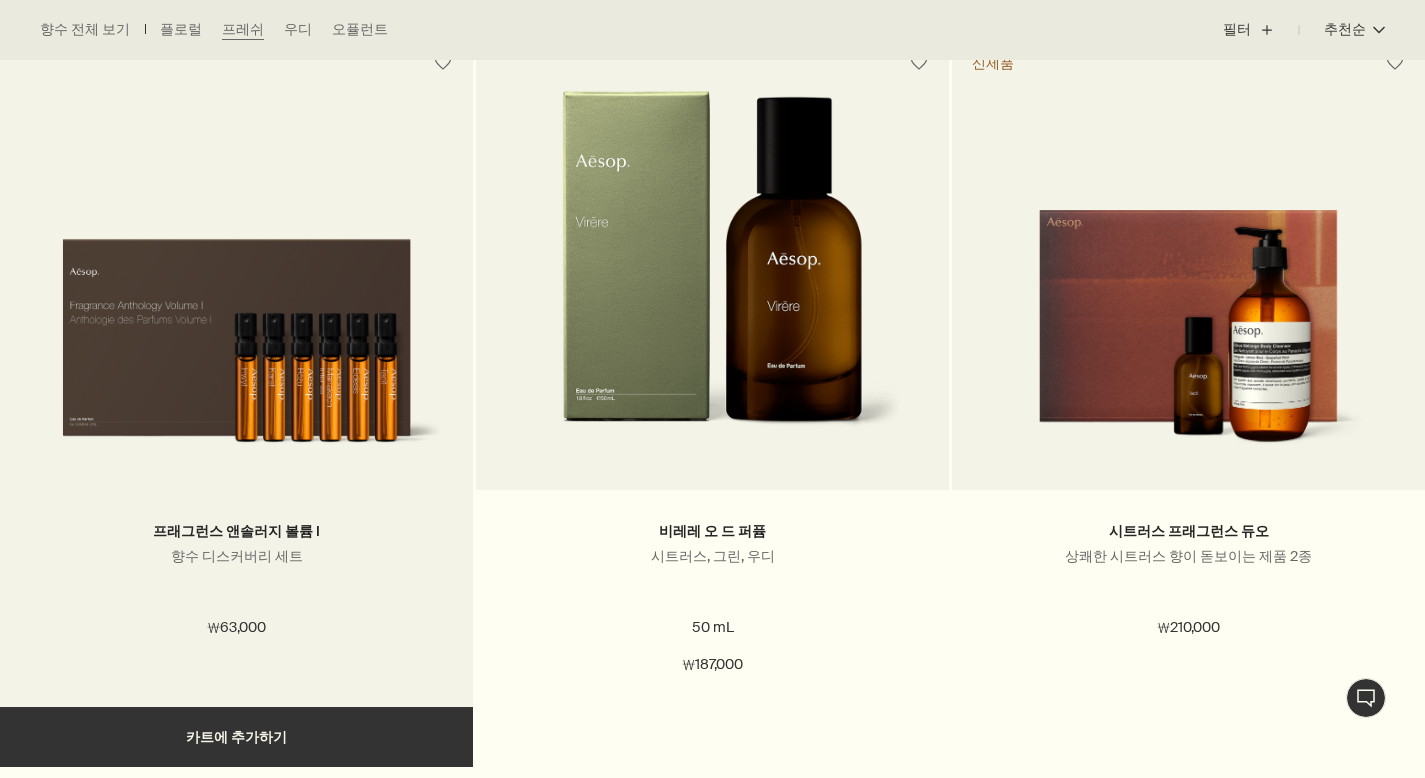click on "₩63,000" at bounding box center [236, 628] 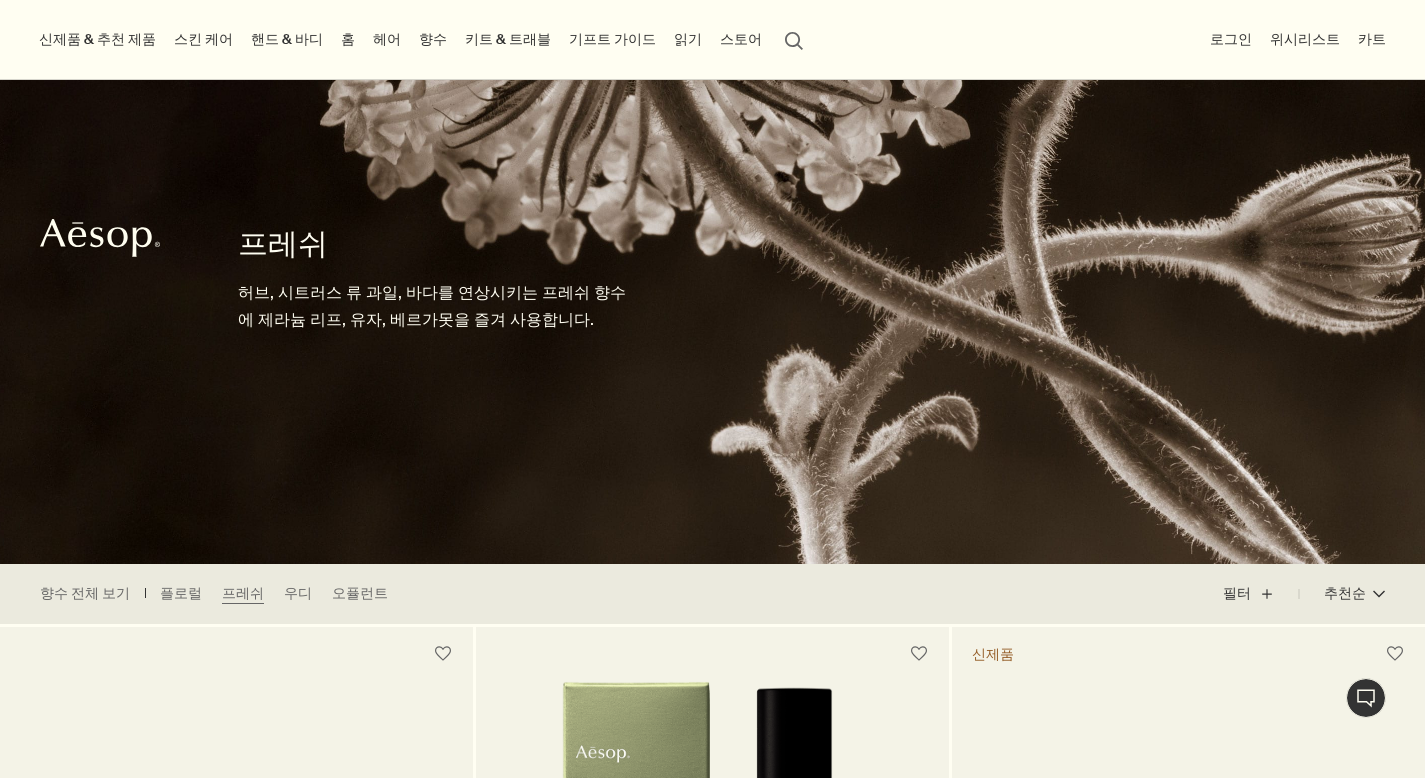 scroll, scrollTop: 0, scrollLeft: 0, axis: both 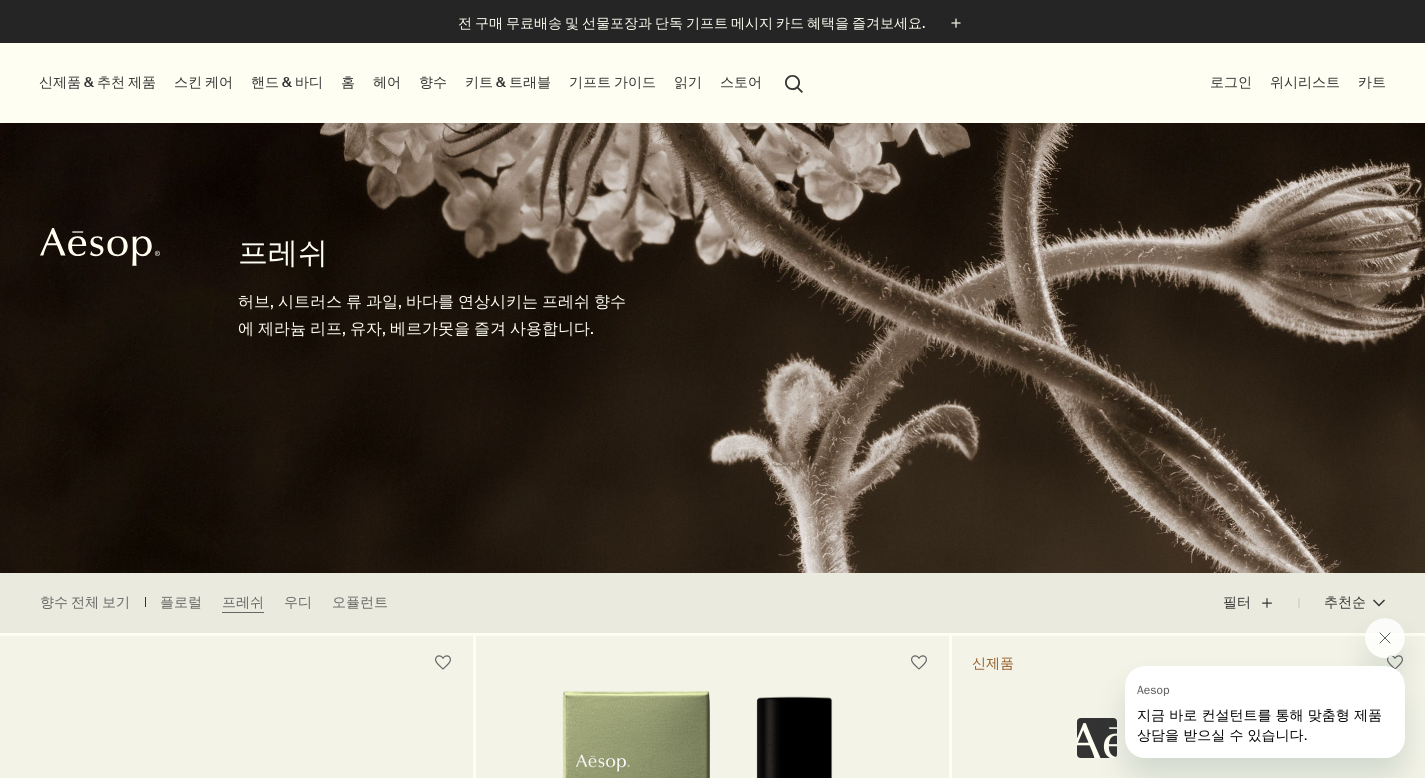 click on "향수 전체 보기 플로럴 프레쉬 우디  오퓰런트" at bounding box center [601, 603] 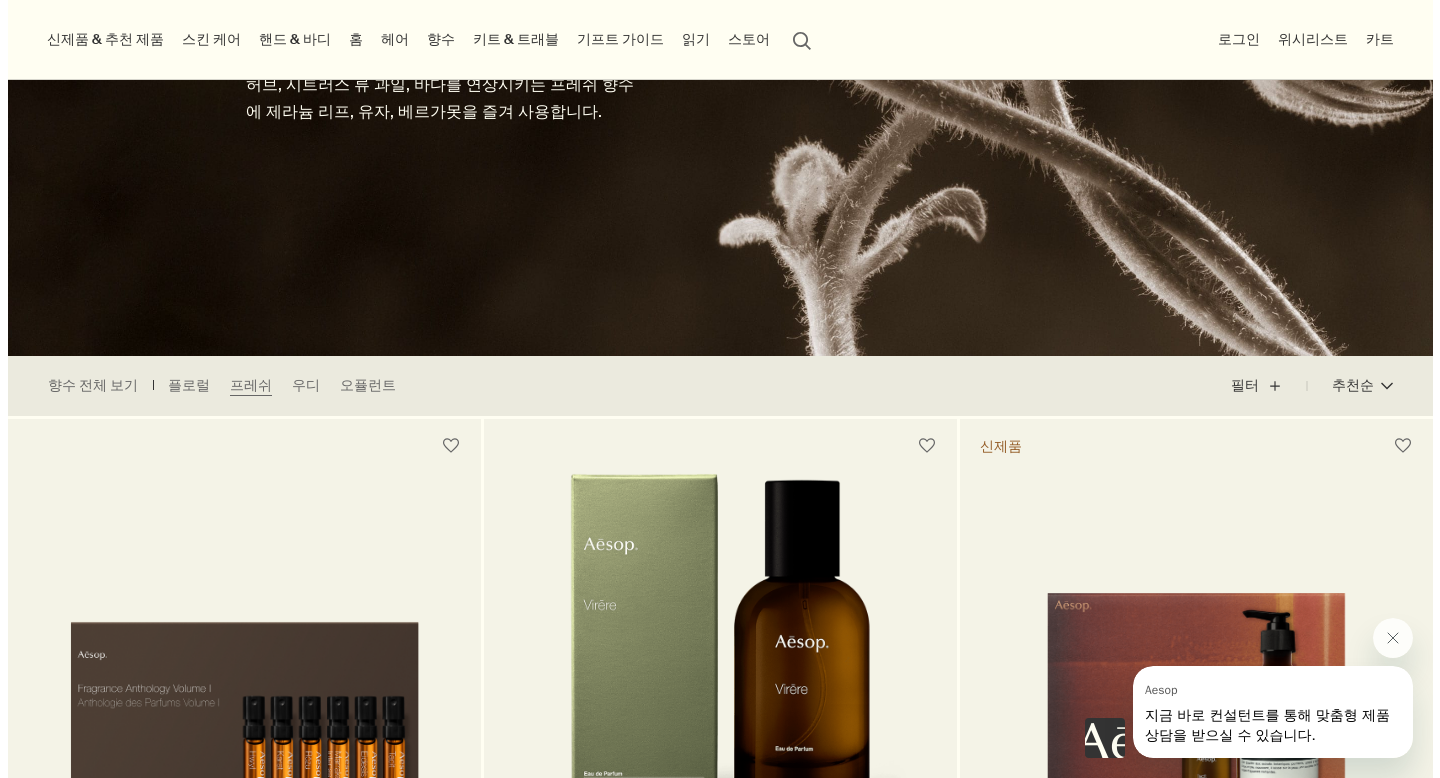scroll, scrollTop: 0, scrollLeft: 0, axis: both 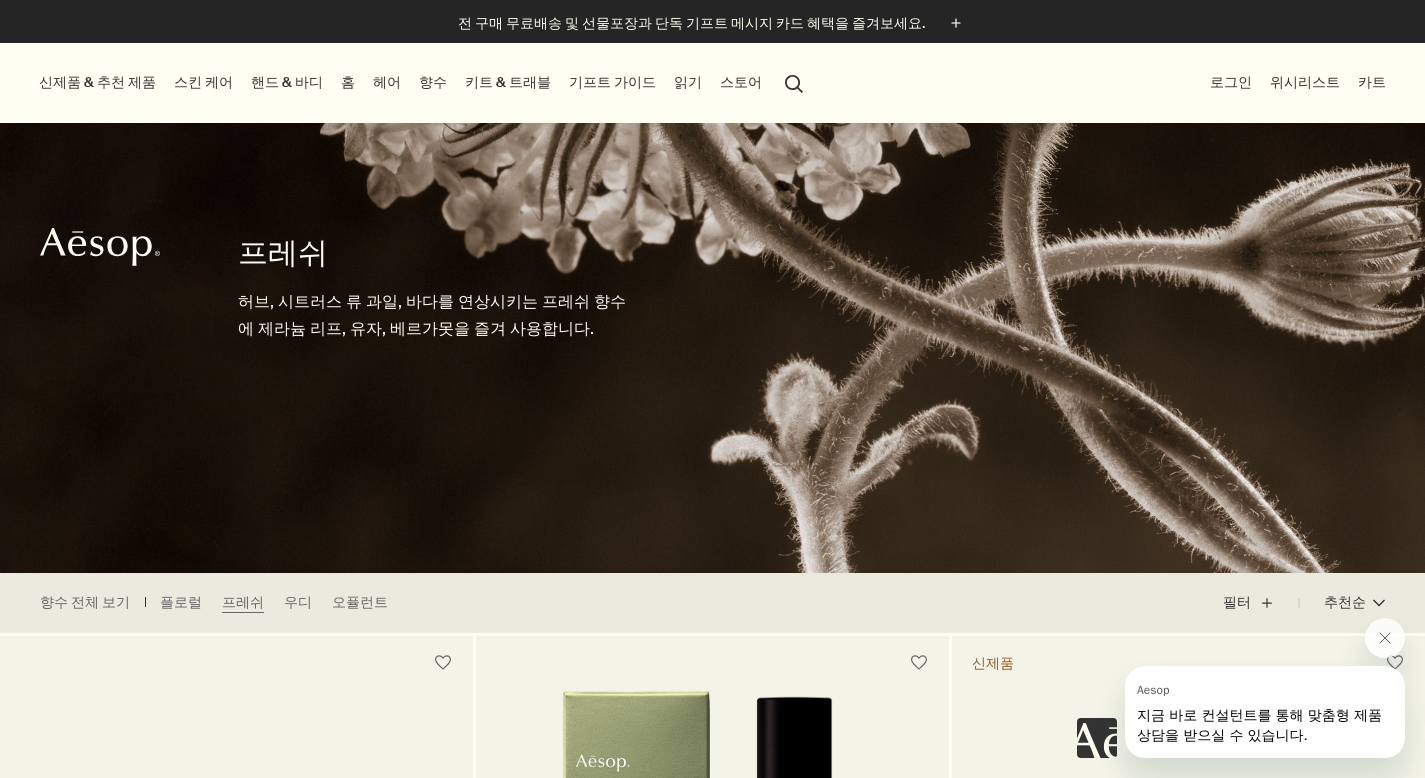click on "핸드 & 바디" at bounding box center (287, 82) 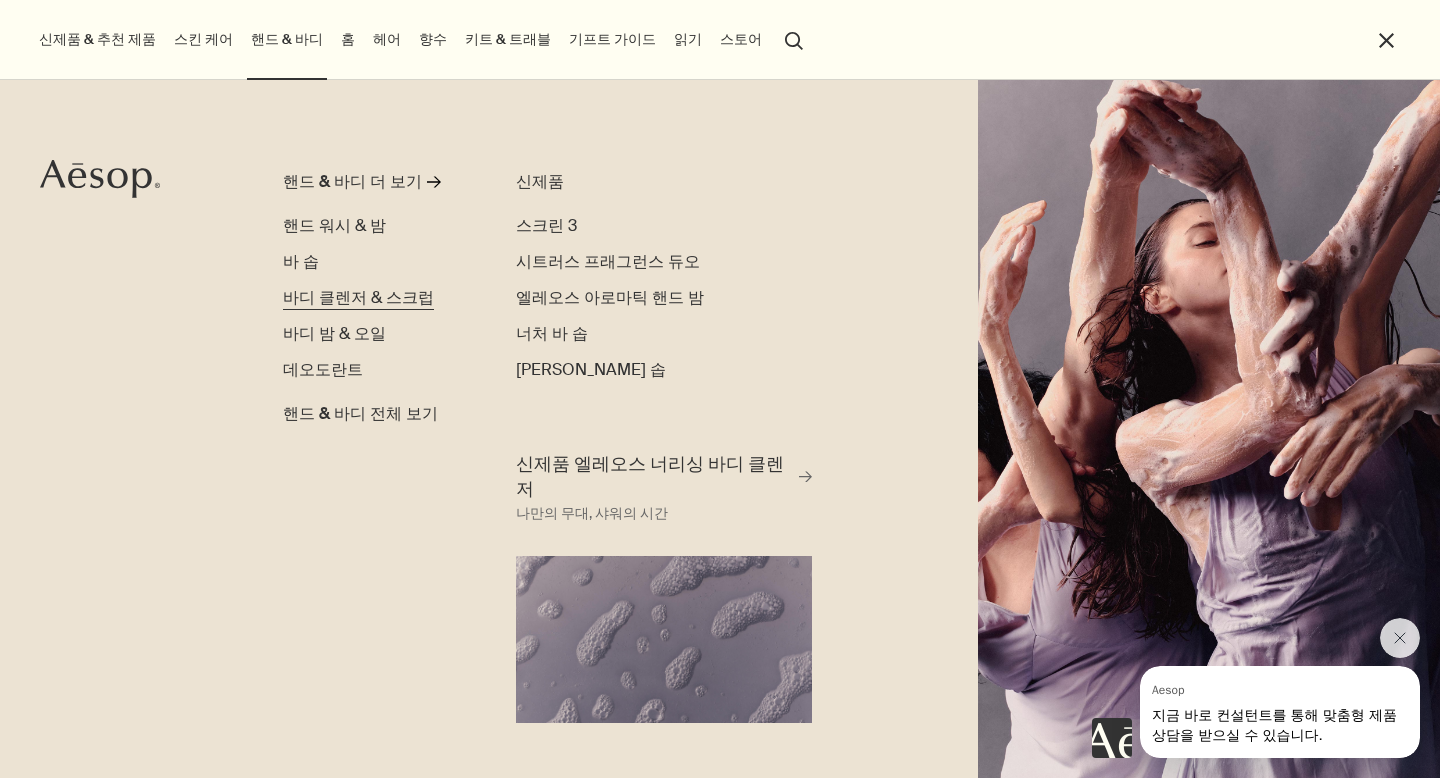 click on "바디 클렌저 & 스크럽" at bounding box center (358, 297) 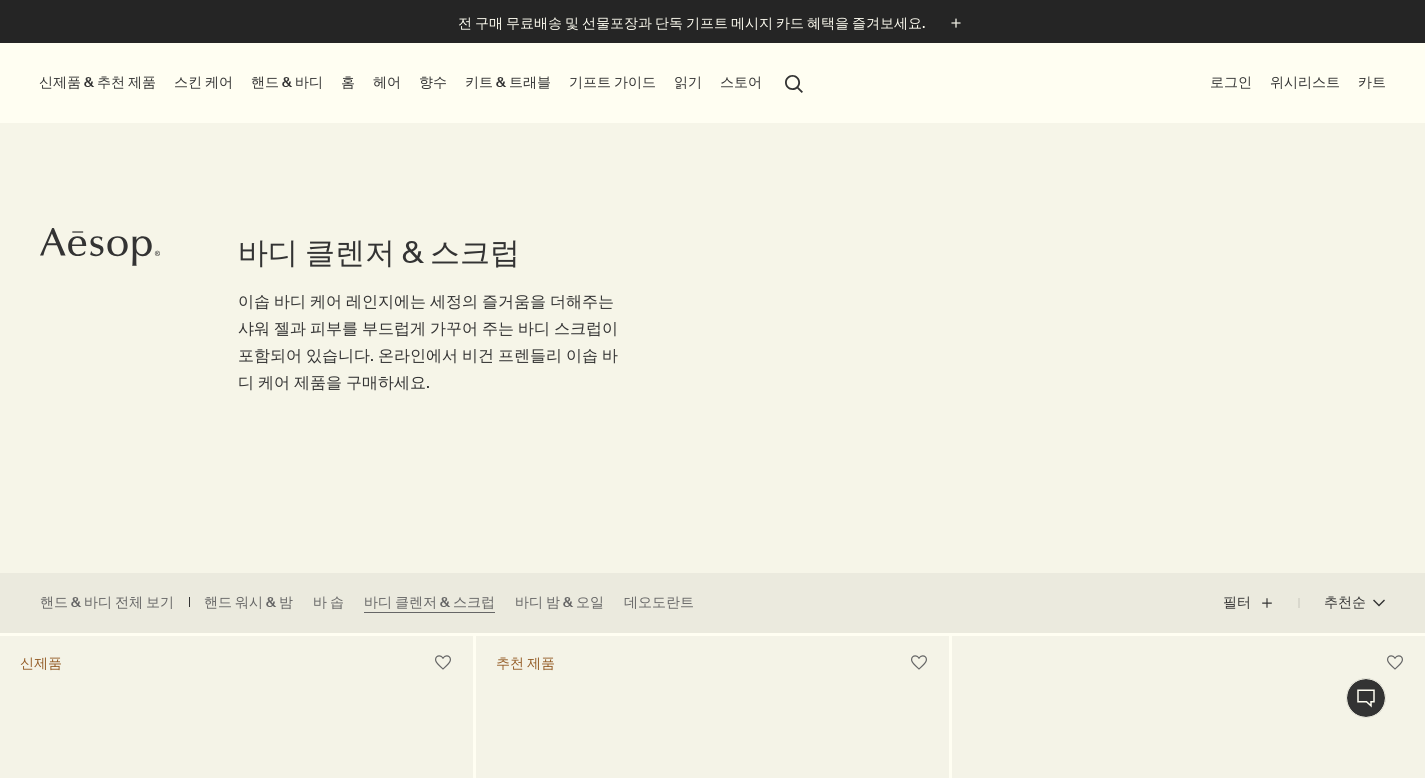 scroll, scrollTop: 0, scrollLeft: 0, axis: both 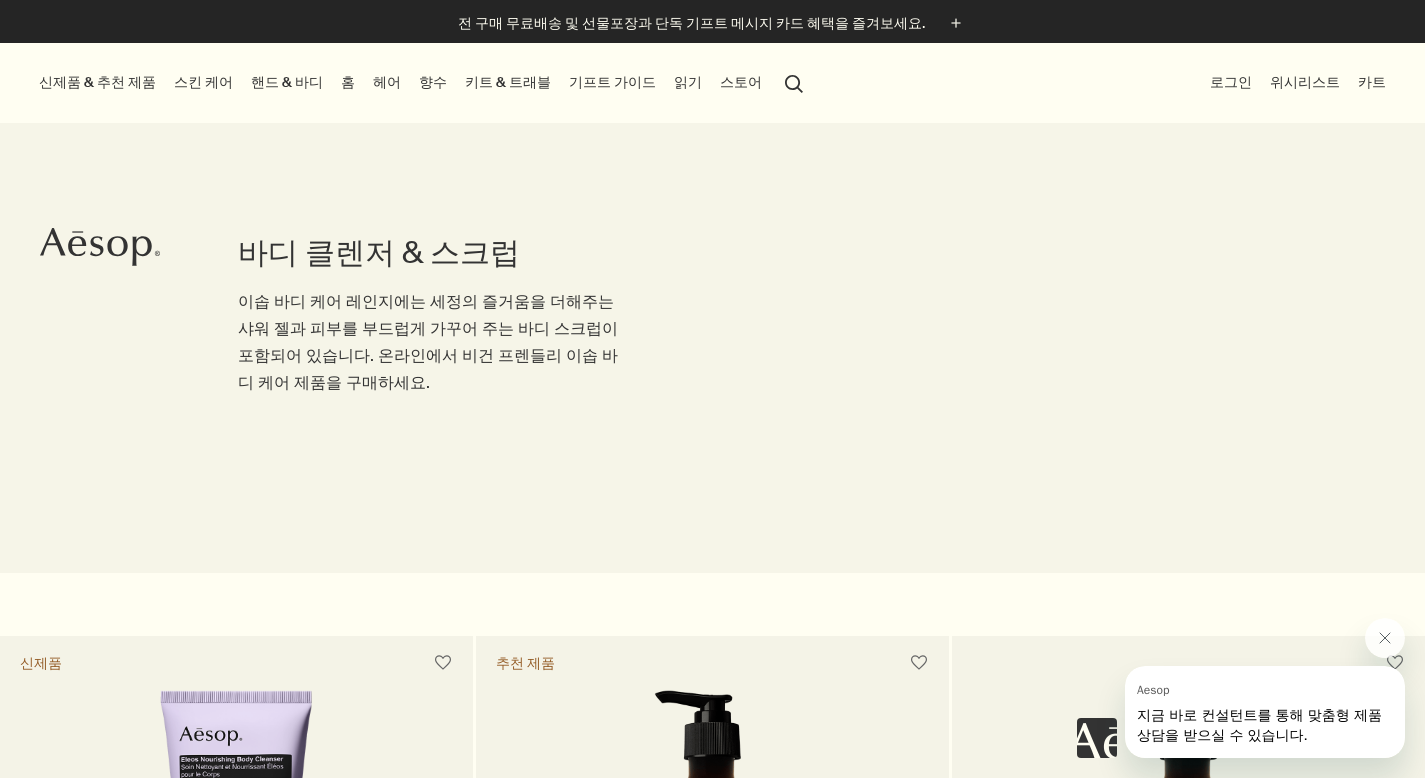 click on "스킨 케어" at bounding box center [203, 82] 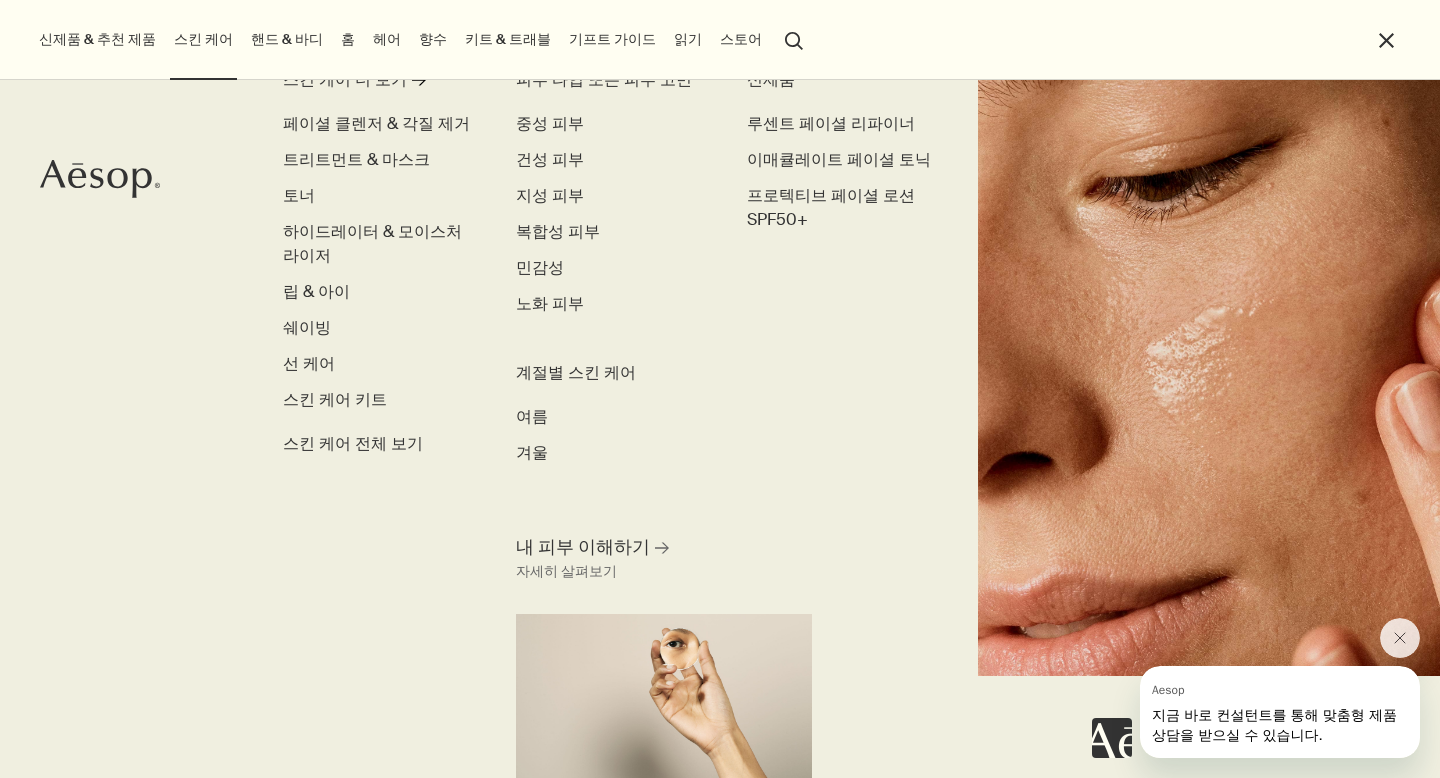 scroll, scrollTop: 2, scrollLeft: 0, axis: vertical 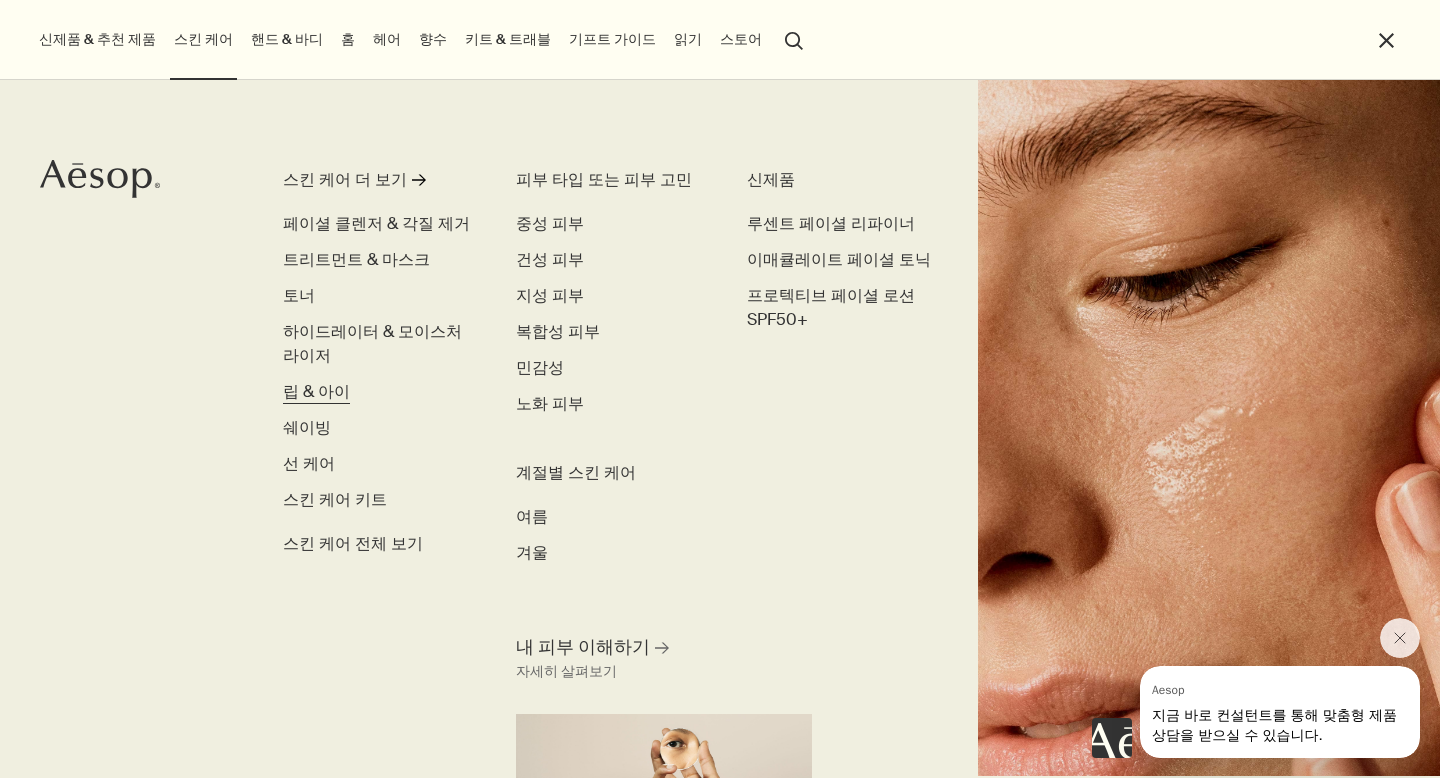click on "립 & 아이" at bounding box center (316, 391) 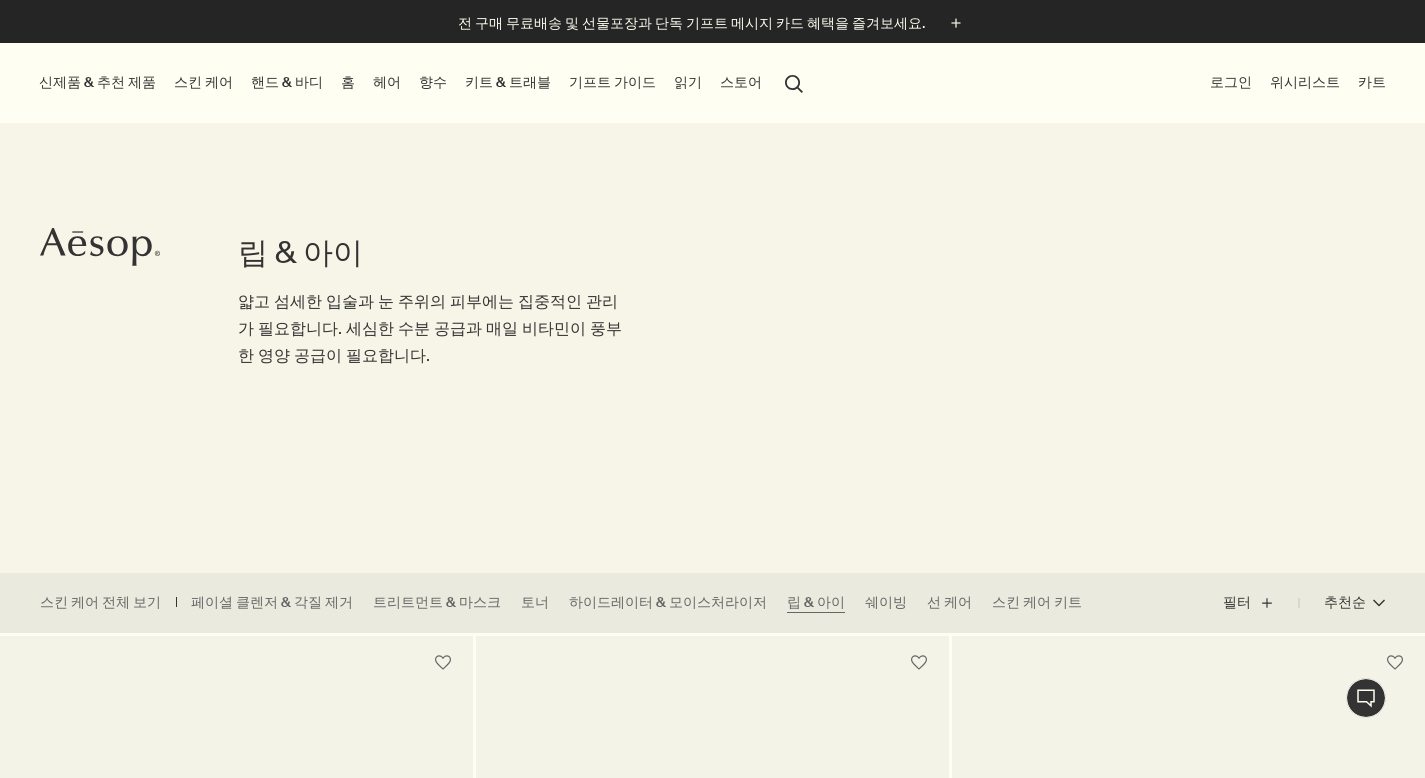 scroll, scrollTop: 0, scrollLeft: 0, axis: both 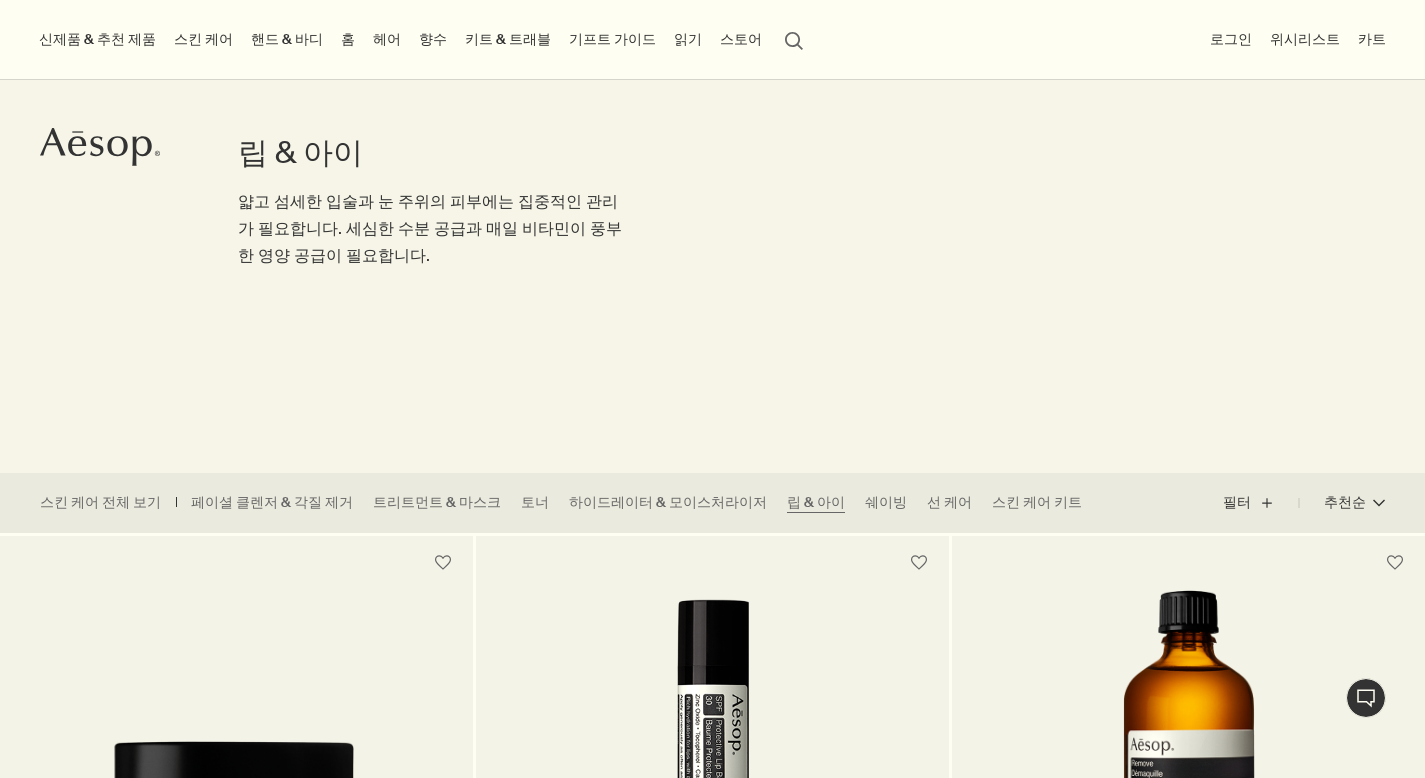 click on "키트 & 트래블" at bounding box center [508, 39] 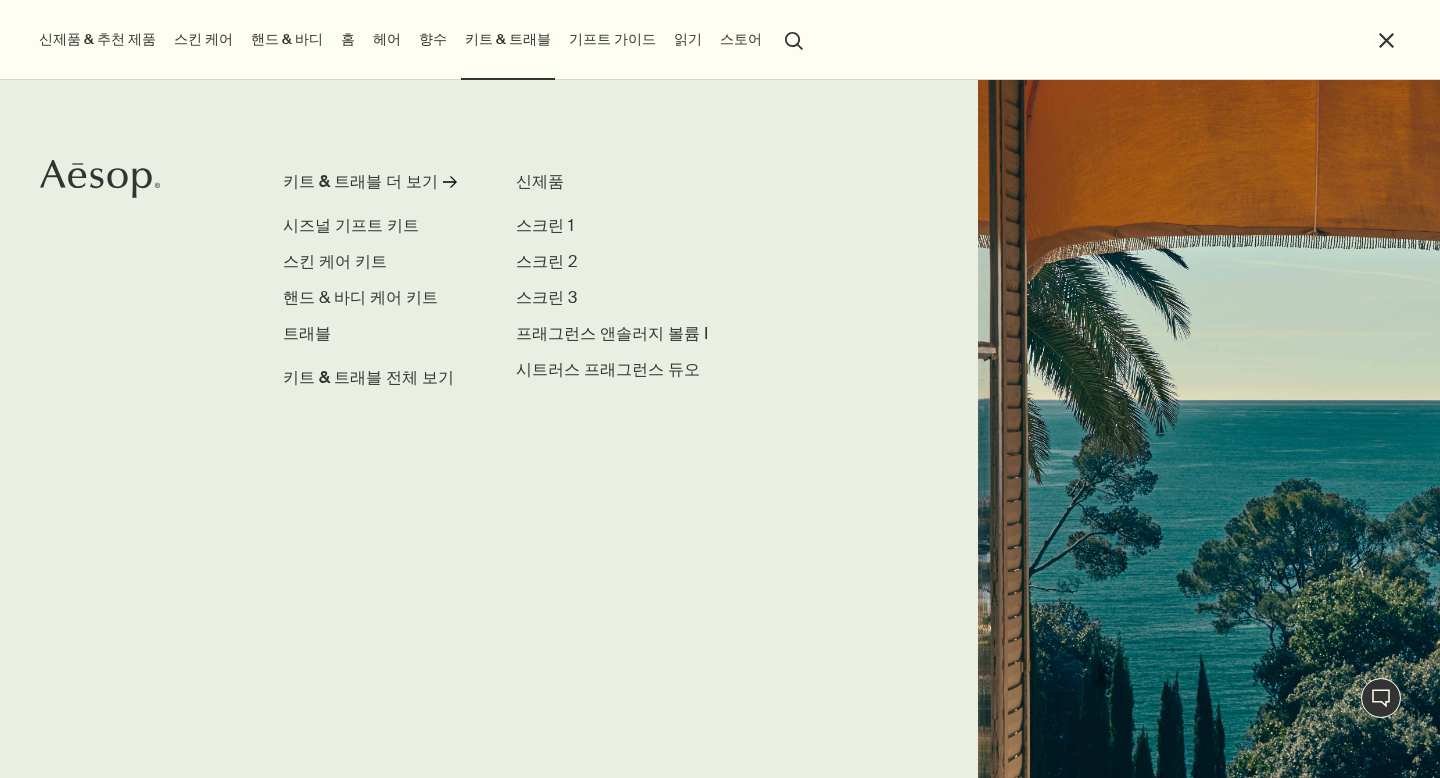 click on "핸드 & 바디" at bounding box center (287, 39) 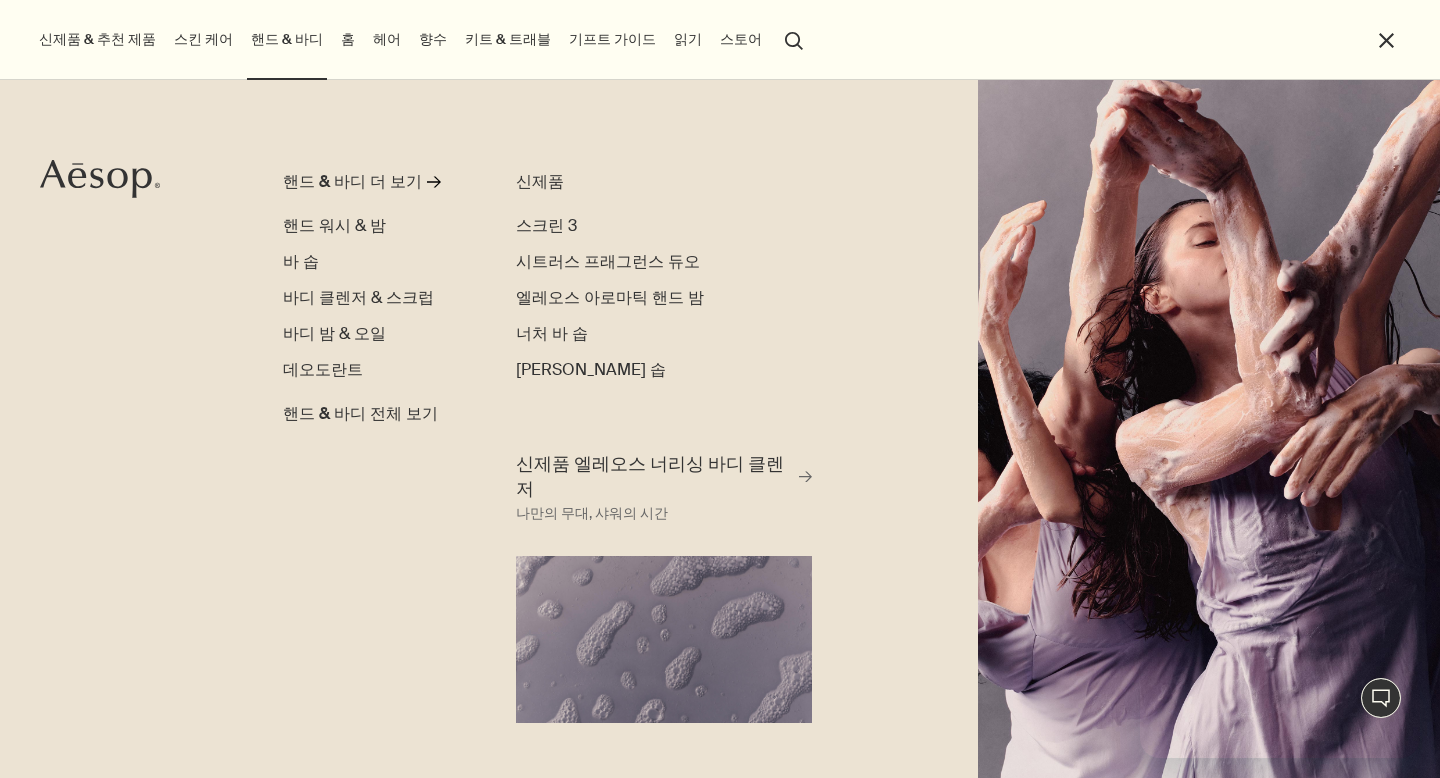 scroll, scrollTop: 0, scrollLeft: 0, axis: both 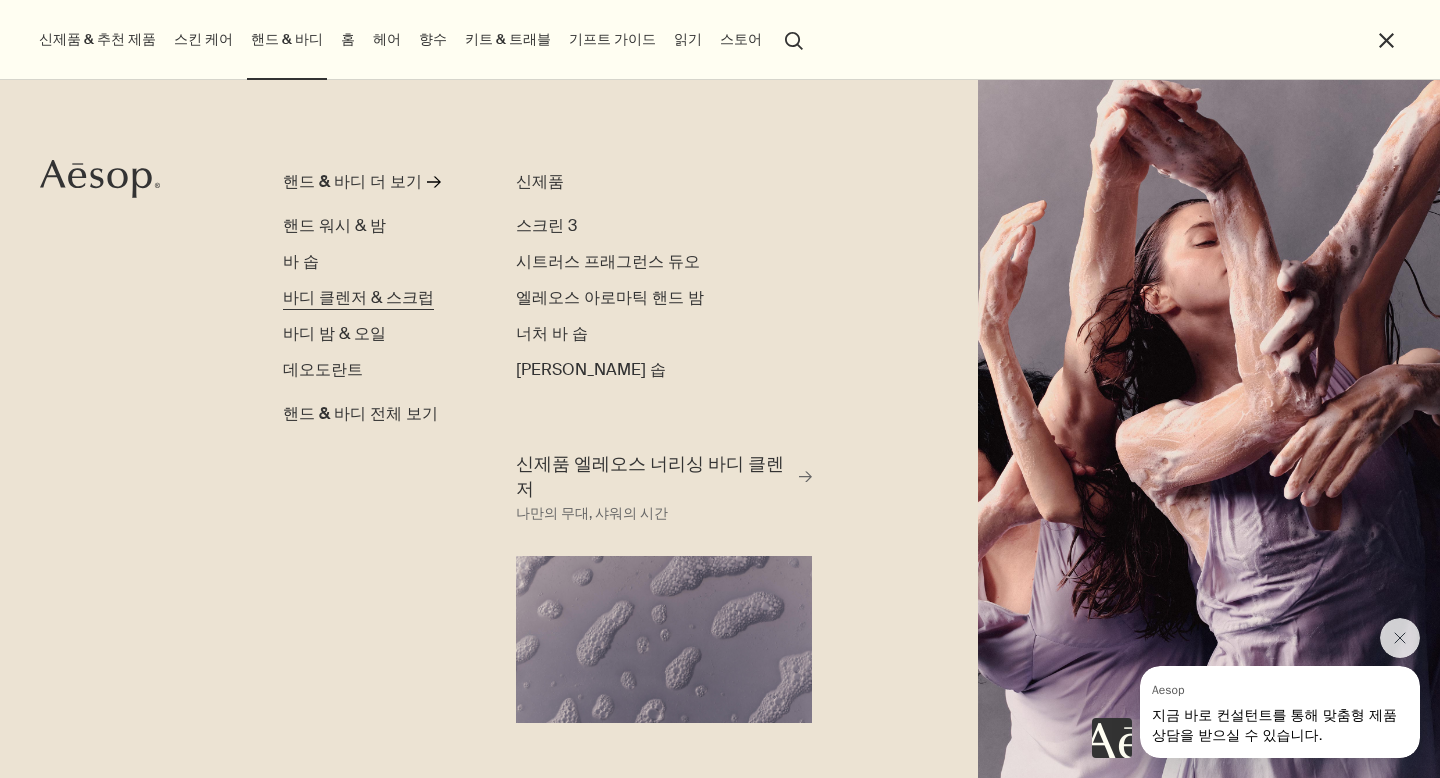 click on "바디 클렌저 & 스크럽" at bounding box center (358, 297) 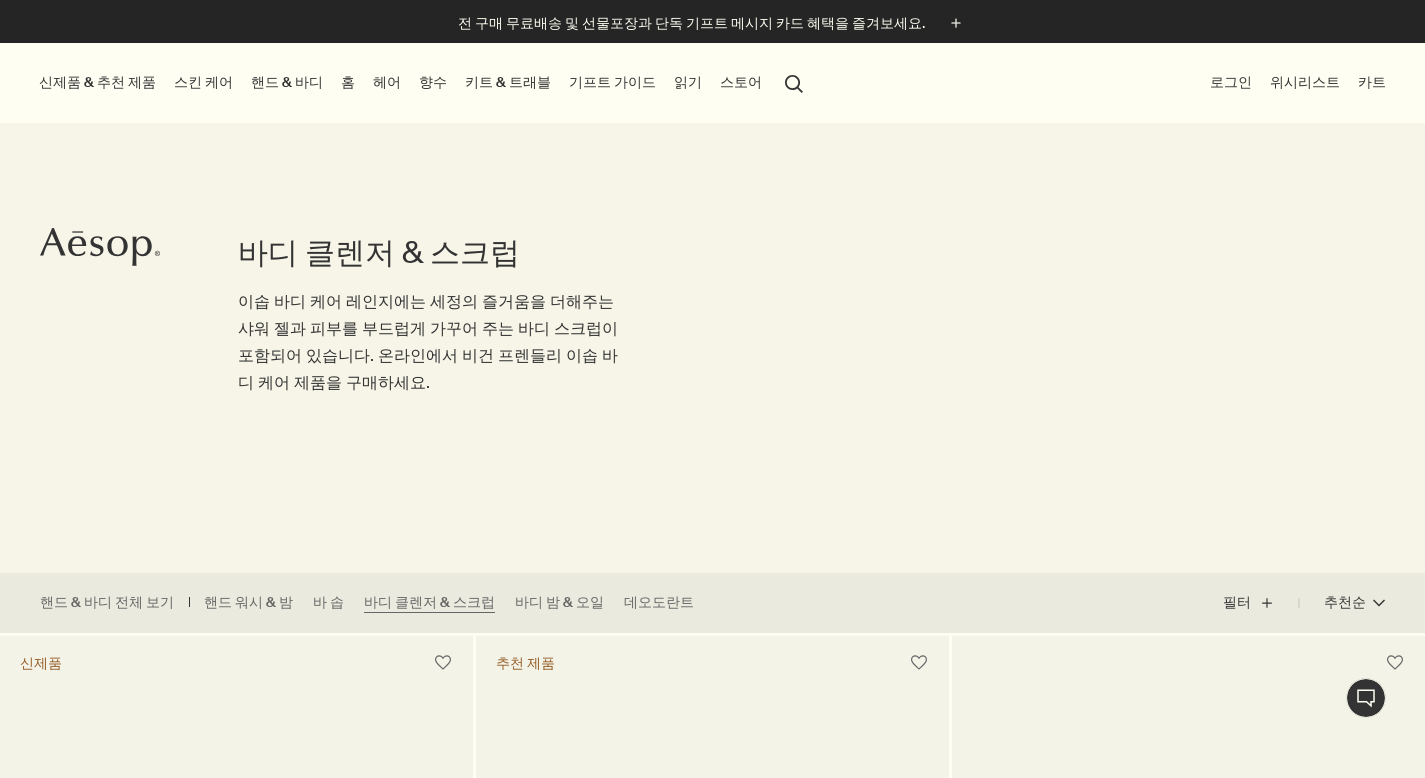 scroll, scrollTop: 0, scrollLeft: 0, axis: both 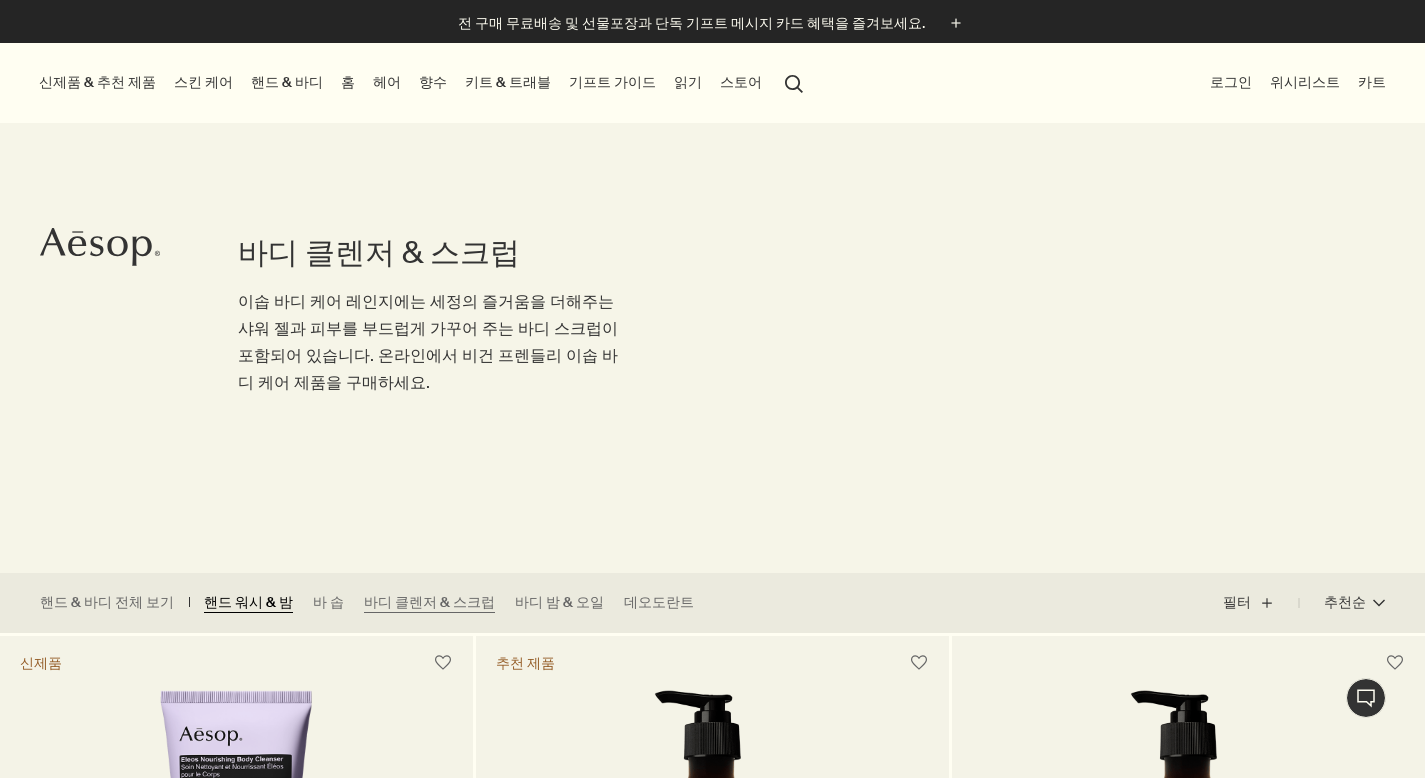 click on "핸드 워시 & 밤" at bounding box center [248, 603] 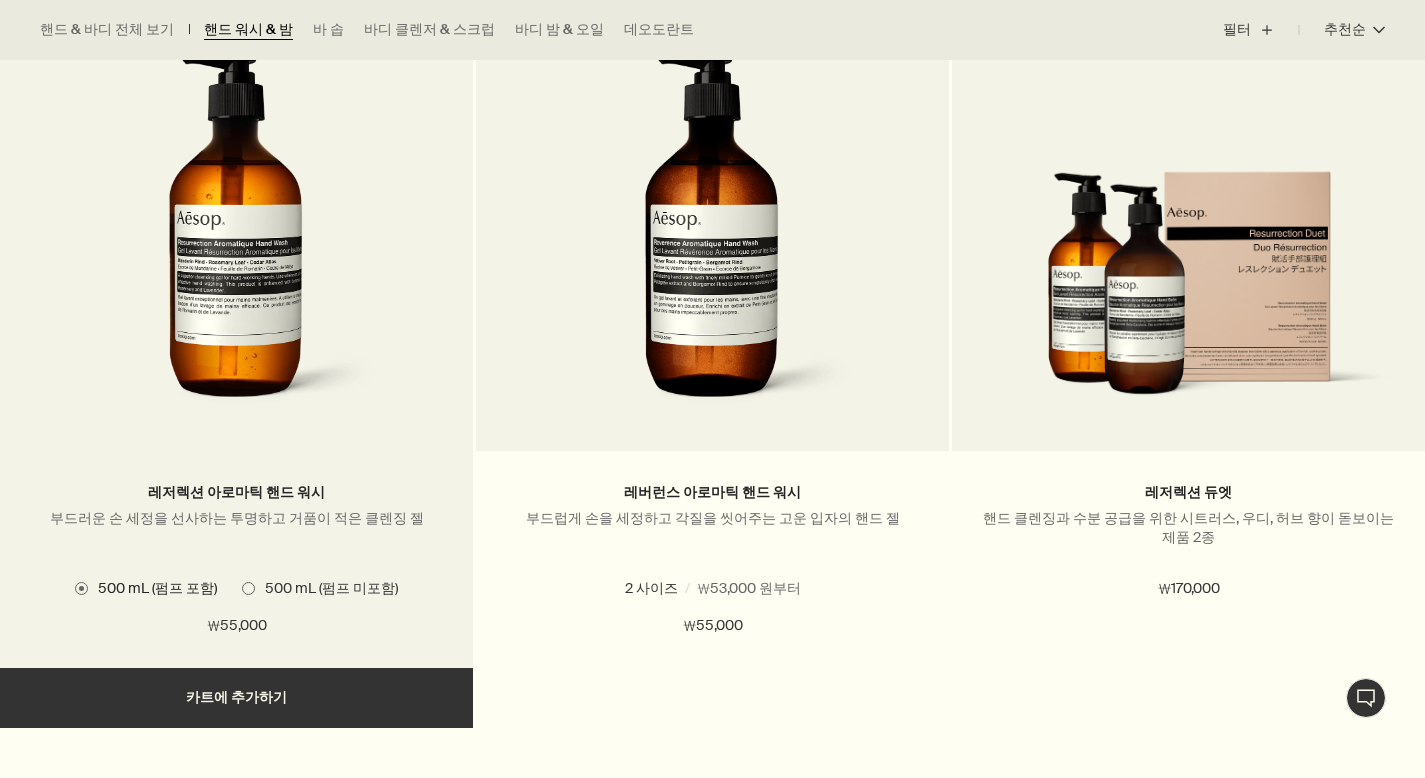 scroll, scrollTop: 1400, scrollLeft: 0, axis: vertical 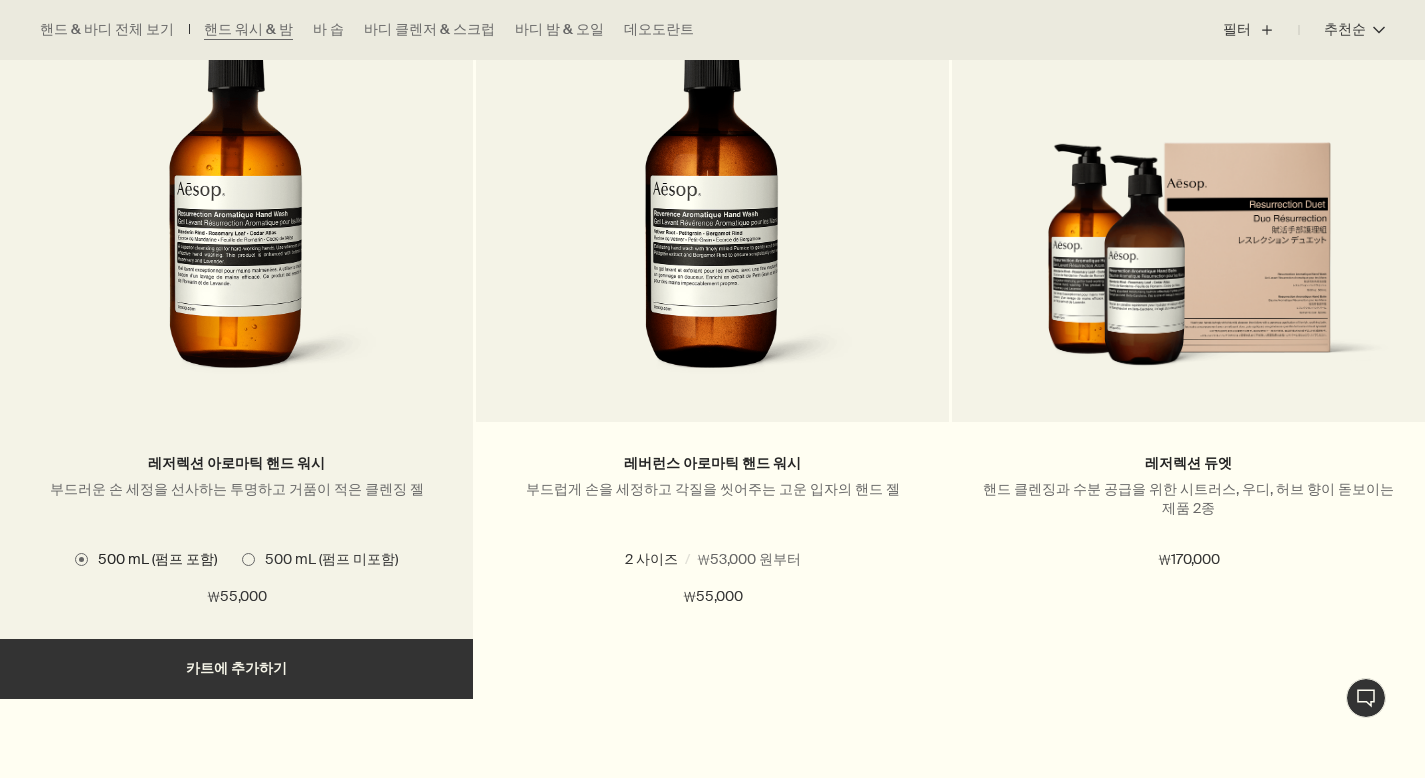 click on "₩55,000" at bounding box center (236, 597) 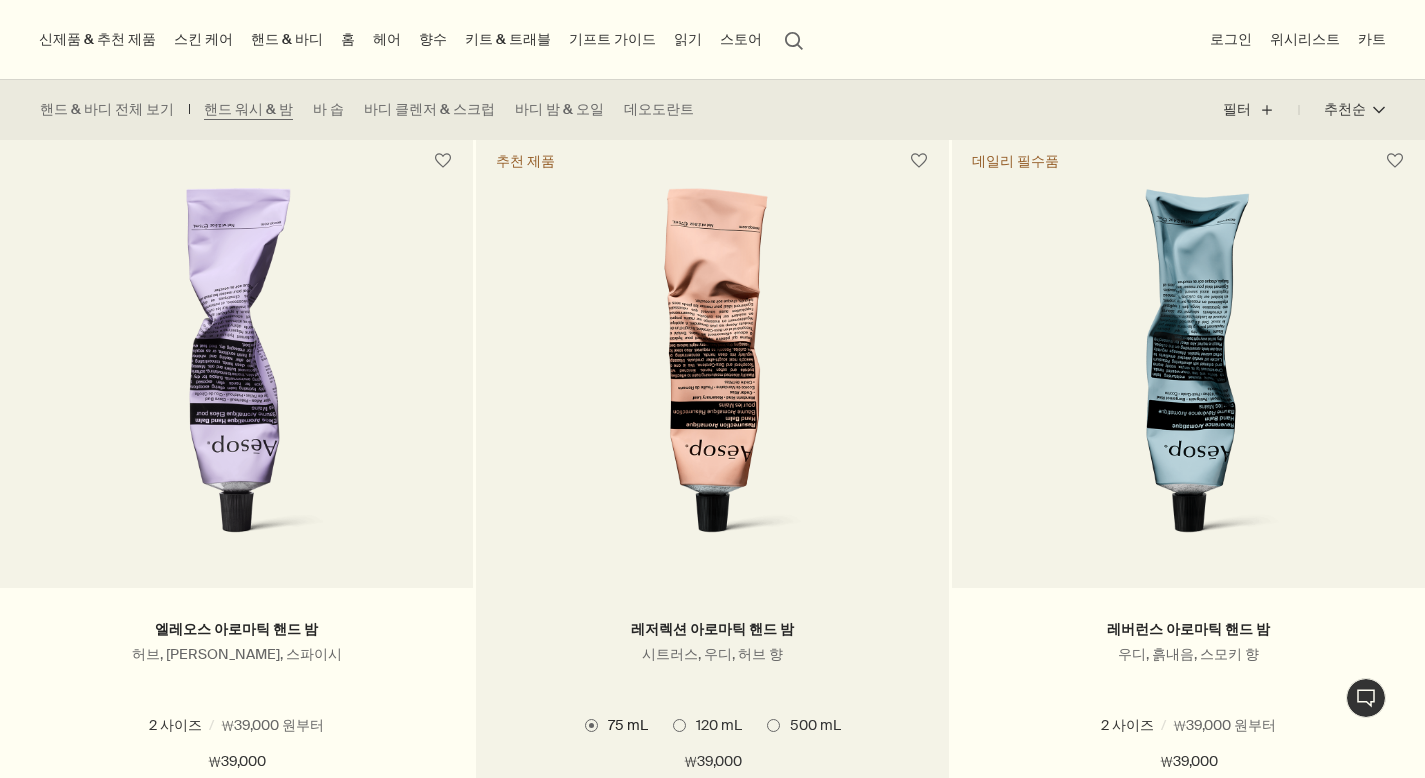 scroll, scrollTop: 500, scrollLeft: 0, axis: vertical 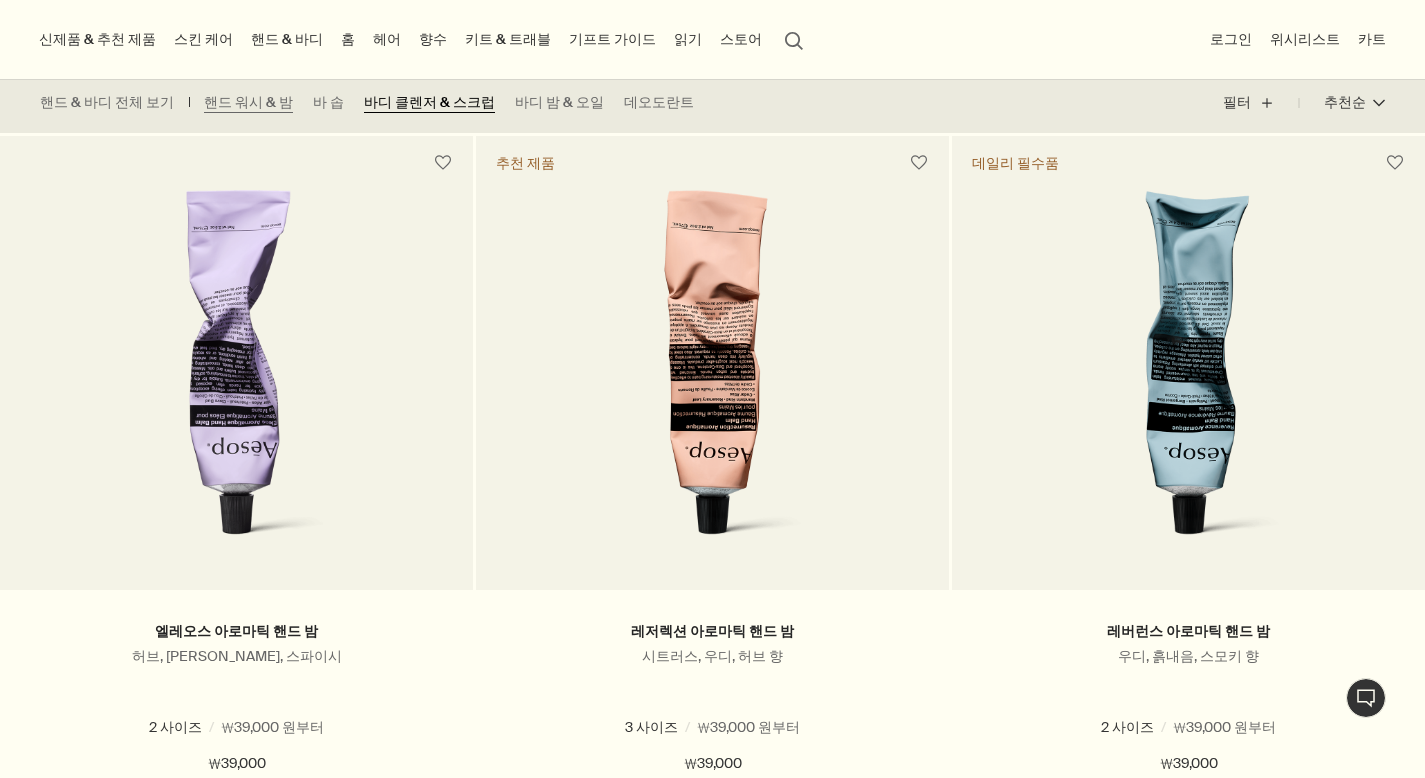 click on "바디 클렌저 & 스크럽" at bounding box center (429, 103) 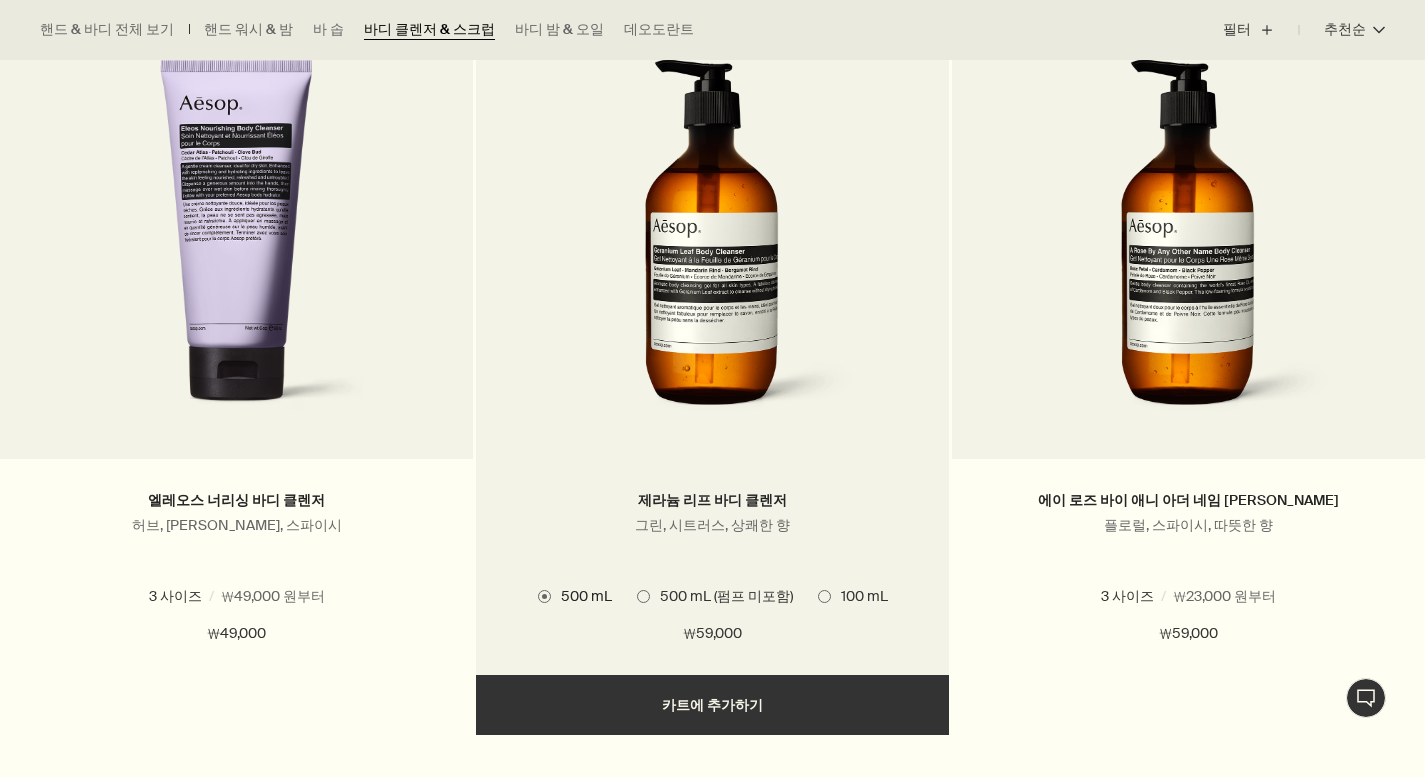 scroll, scrollTop: 800, scrollLeft: 0, axis: vertical 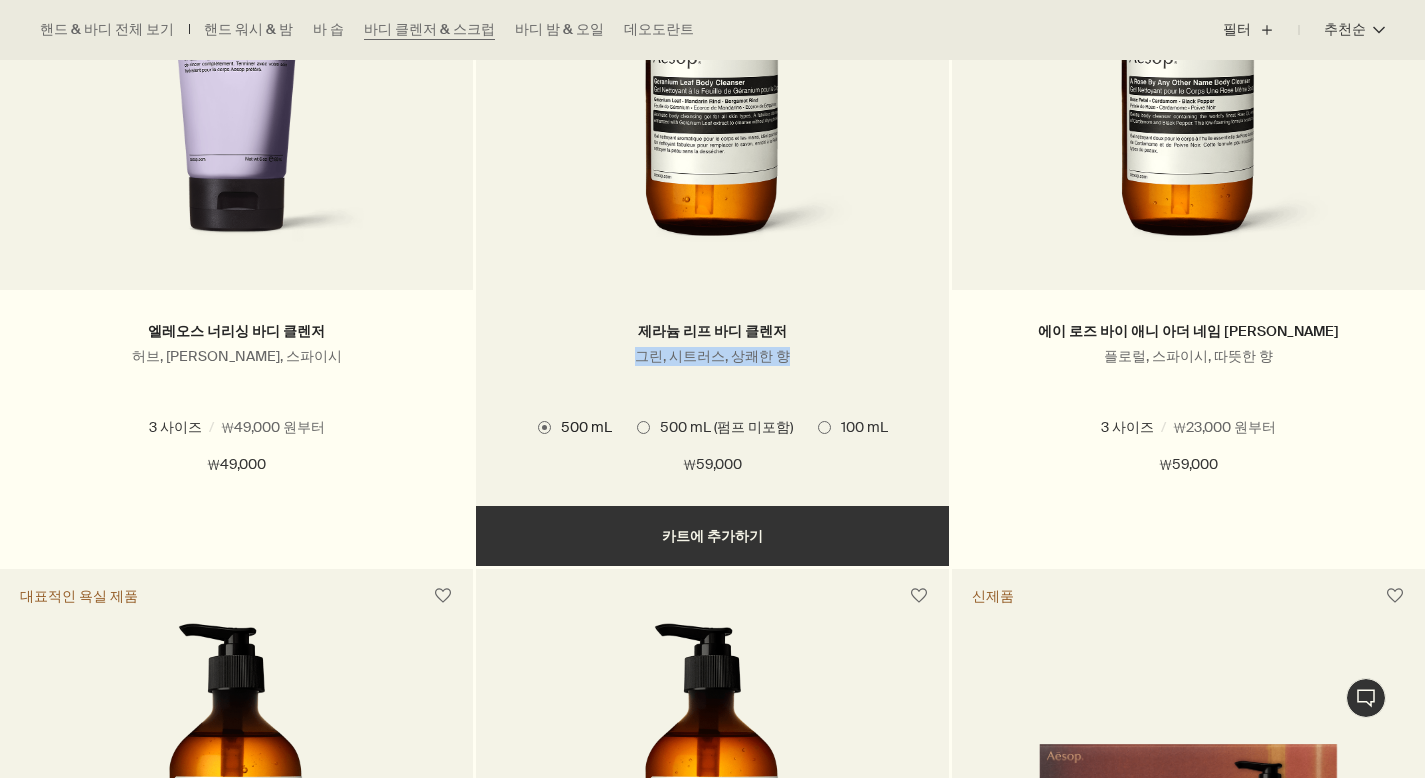 drag, startPoint x: 625, startPoint y: 352, endPoint x: 818, endPoint y: 350, distance: 193.01036 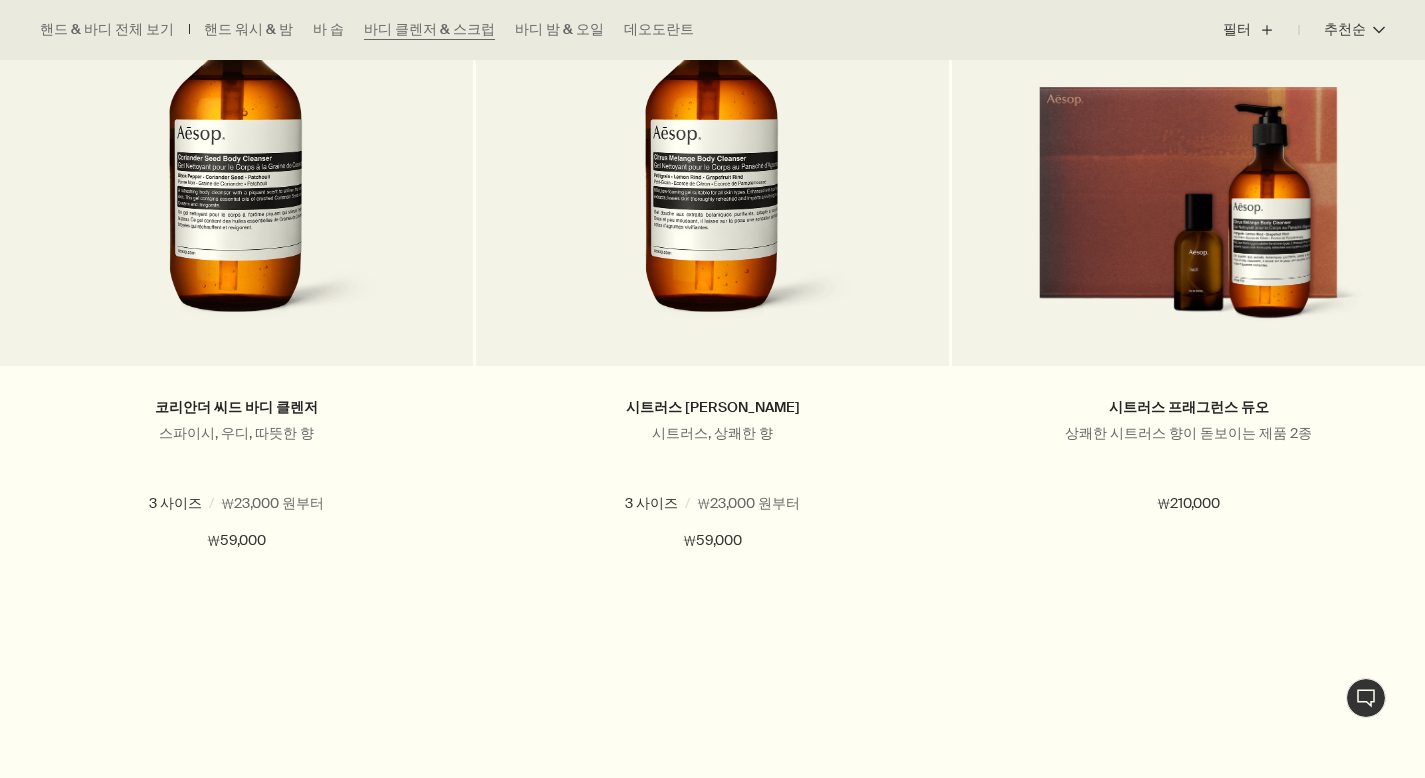 scroll, scrollTop: 1500, scrollLeft: 0, axis: vertical 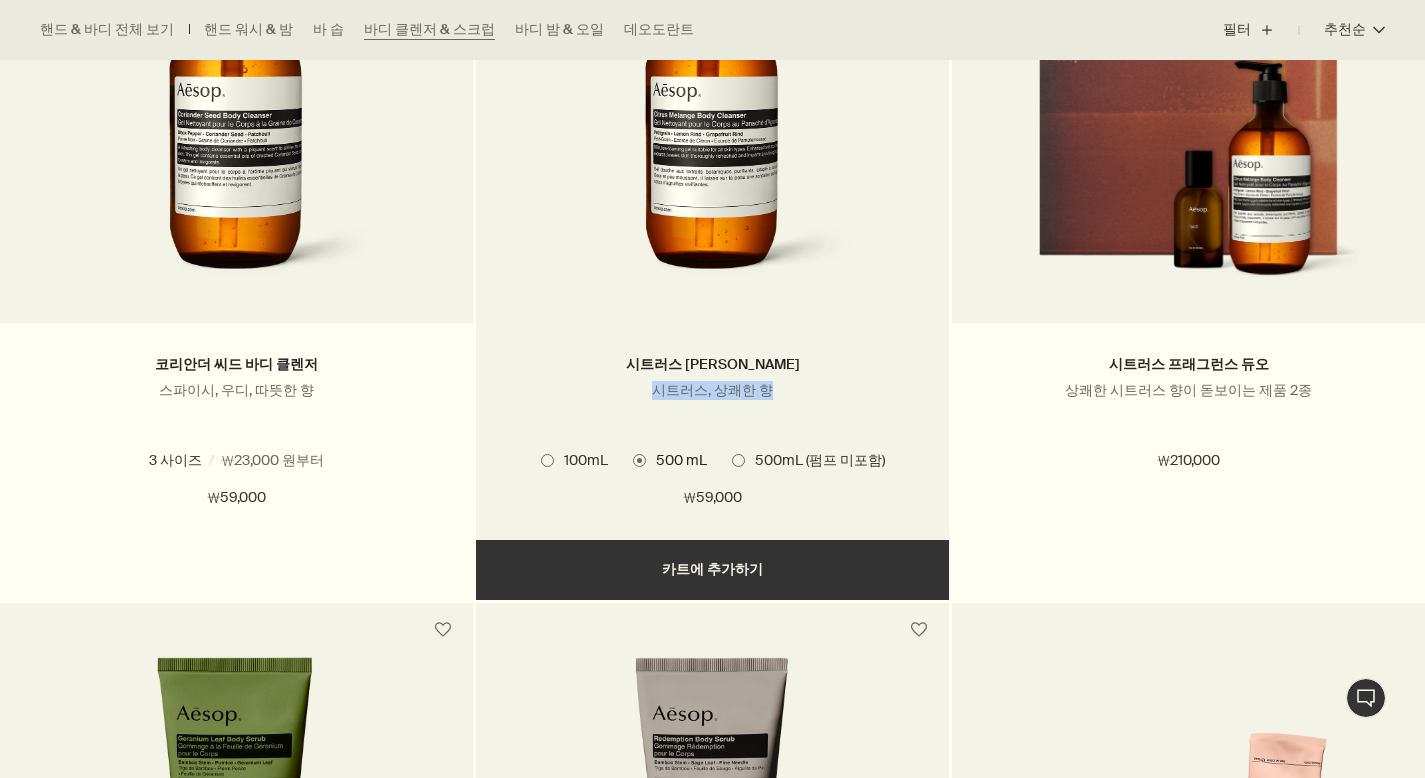 drag, startPoint x: 657, startPoint y: 393, endPoint x: 779, endPoint y: 386, distance: 122.20065 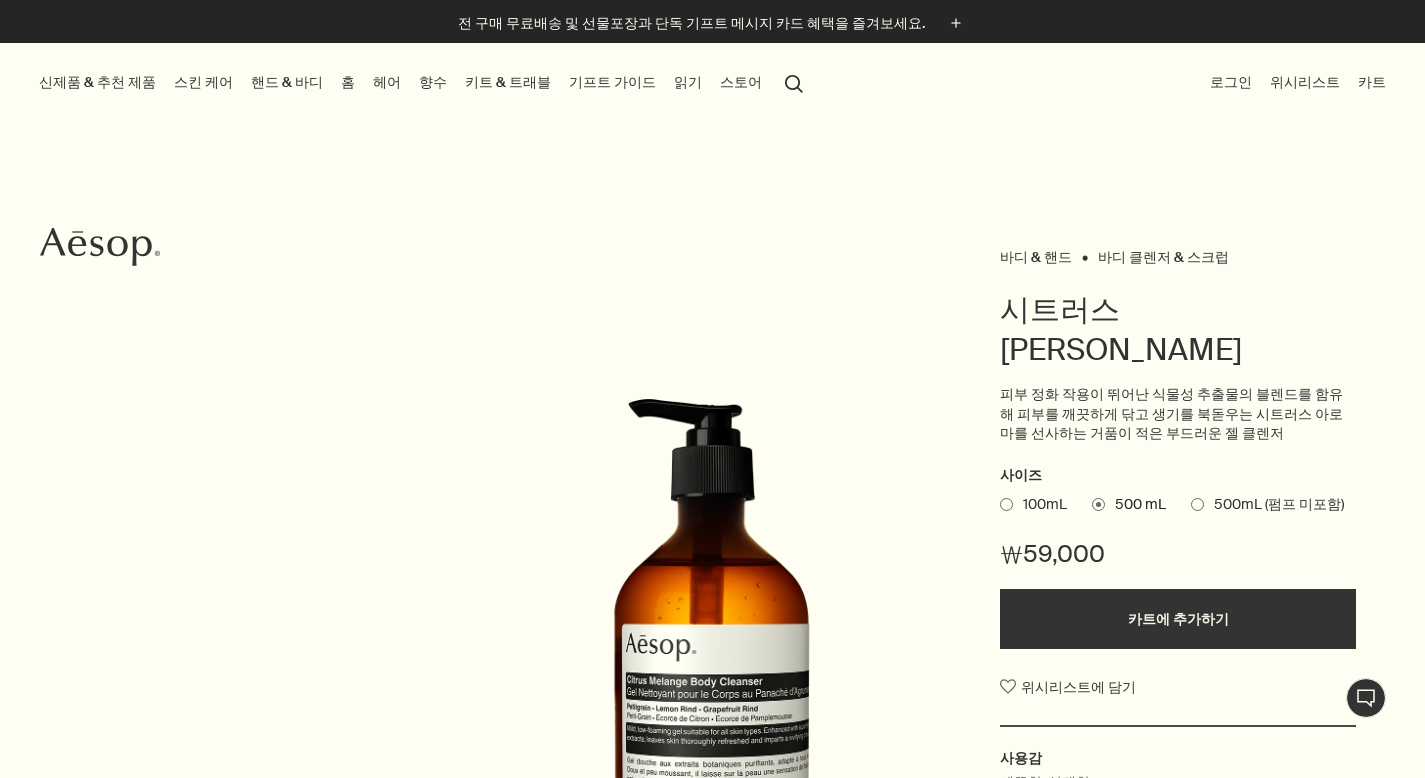 scroll, scrollTop: 0, scrollLeft: 0, axis: both 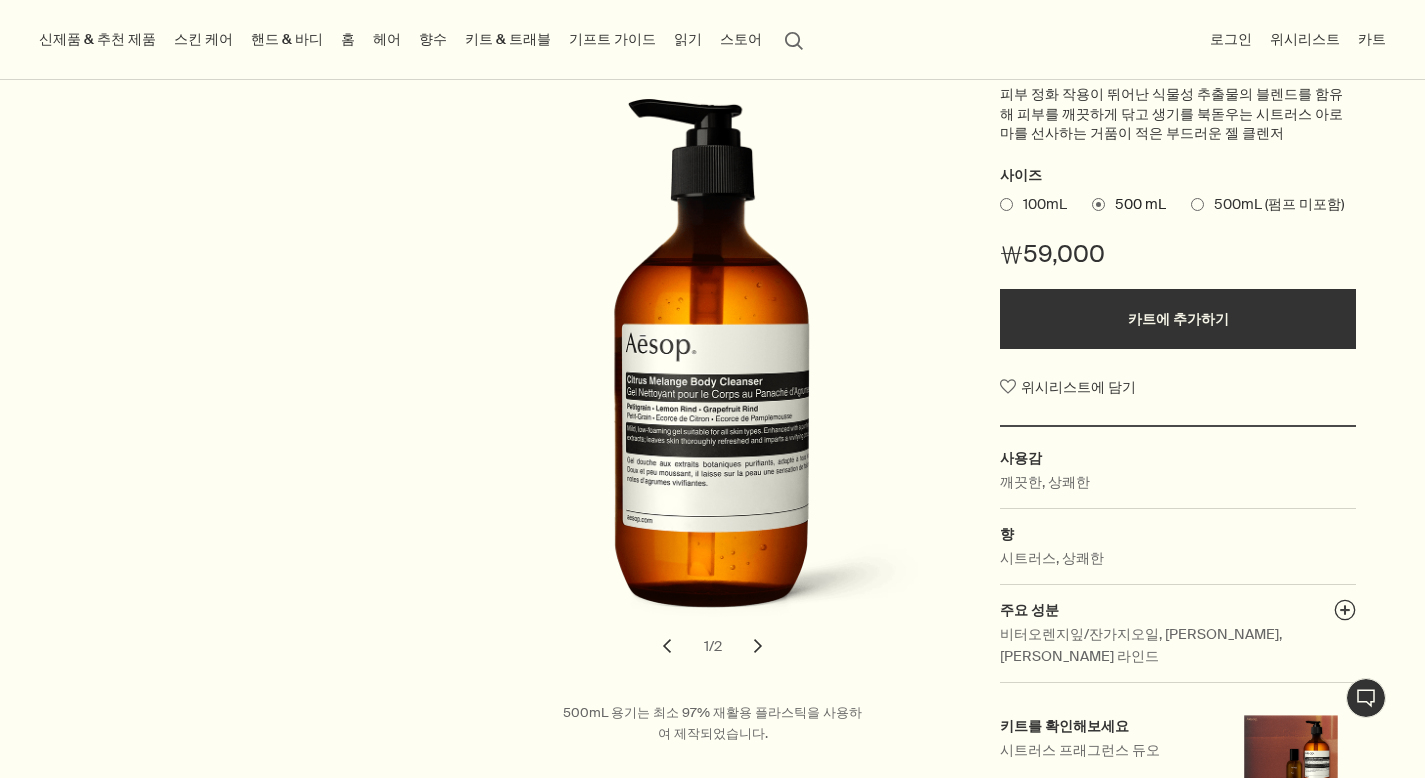 click on "chevron" at bounding box center [758, 646] 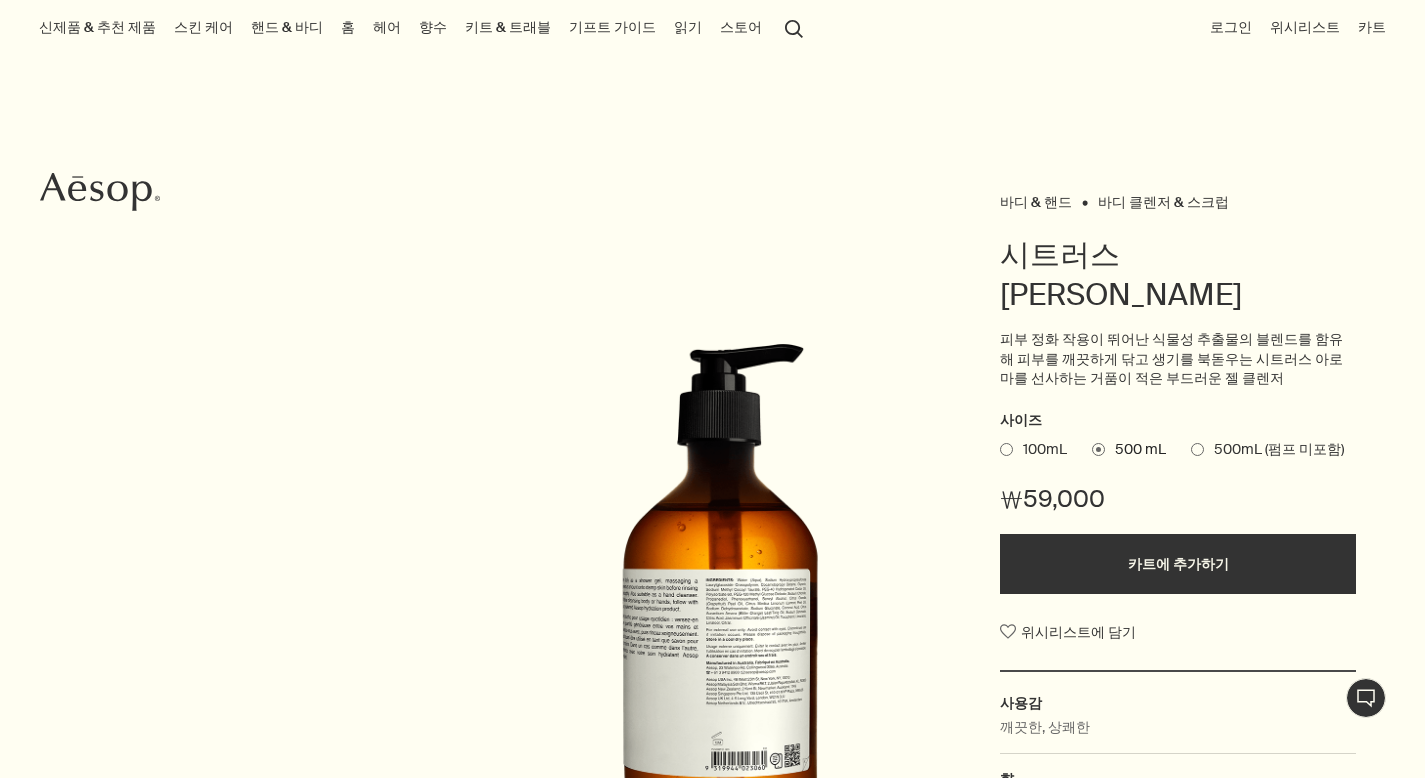 scroll, scrollTop: 0, scrollLeft: 0, axis: both 